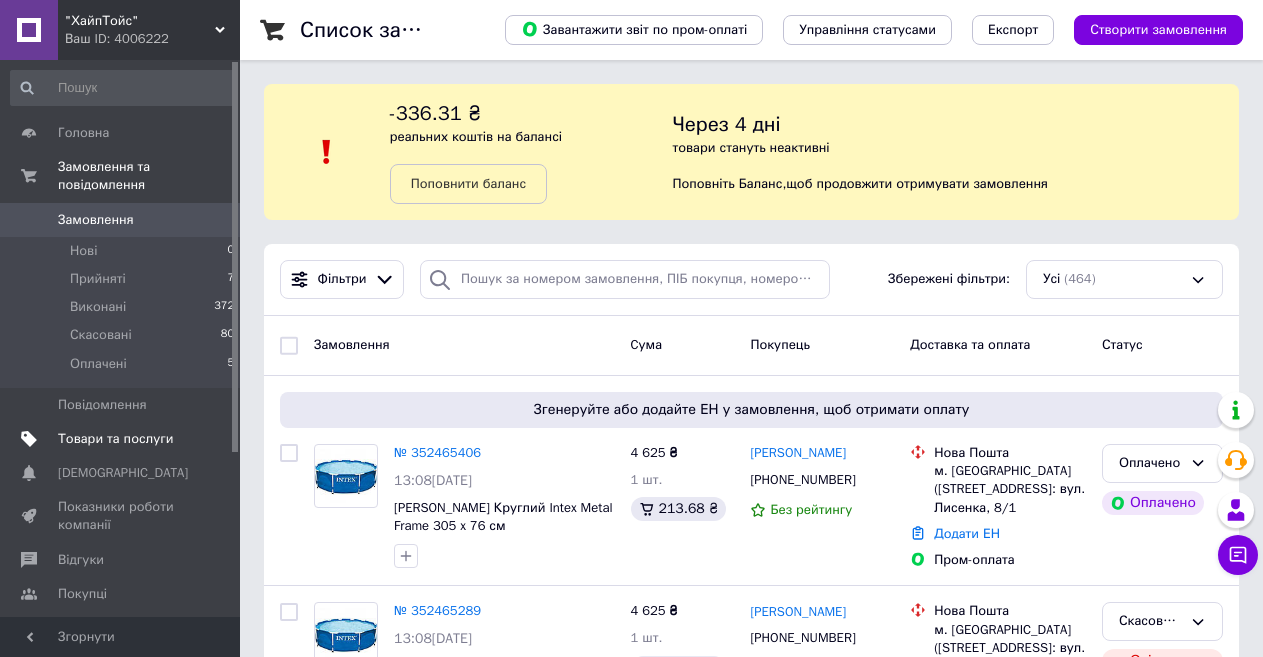 click on "Товари та послуги" at bounding box center [115, 439] 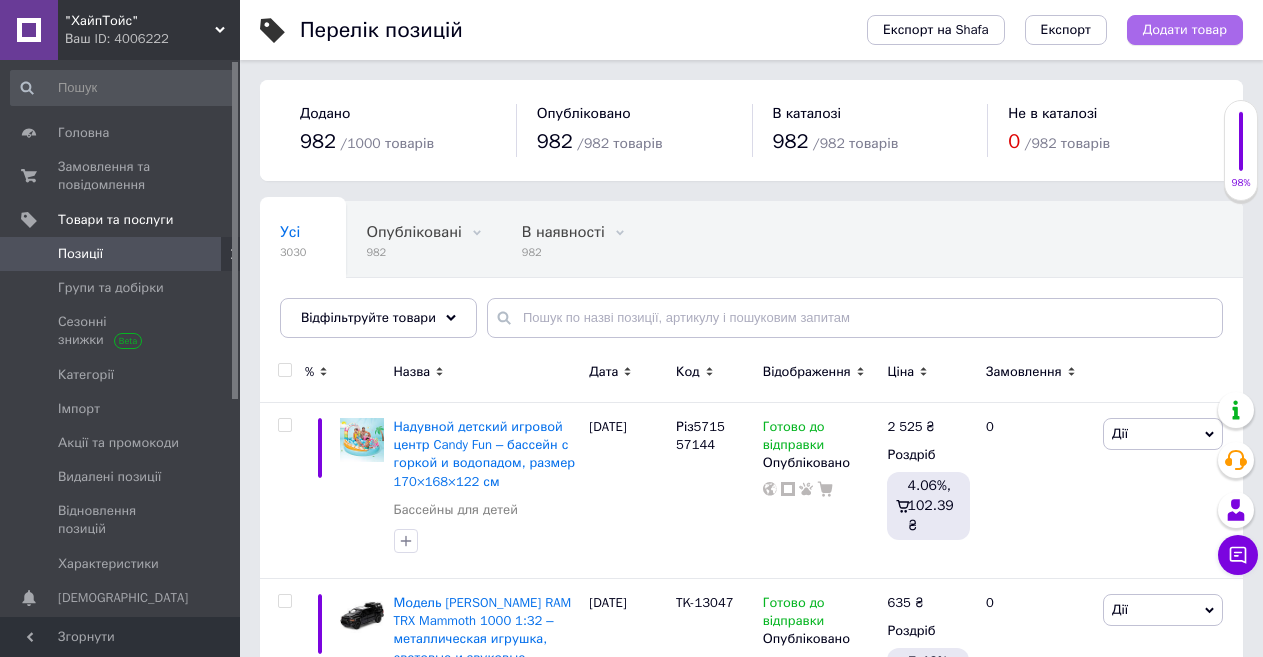 click on "Додати товар" at bounding box center (1185, 30) 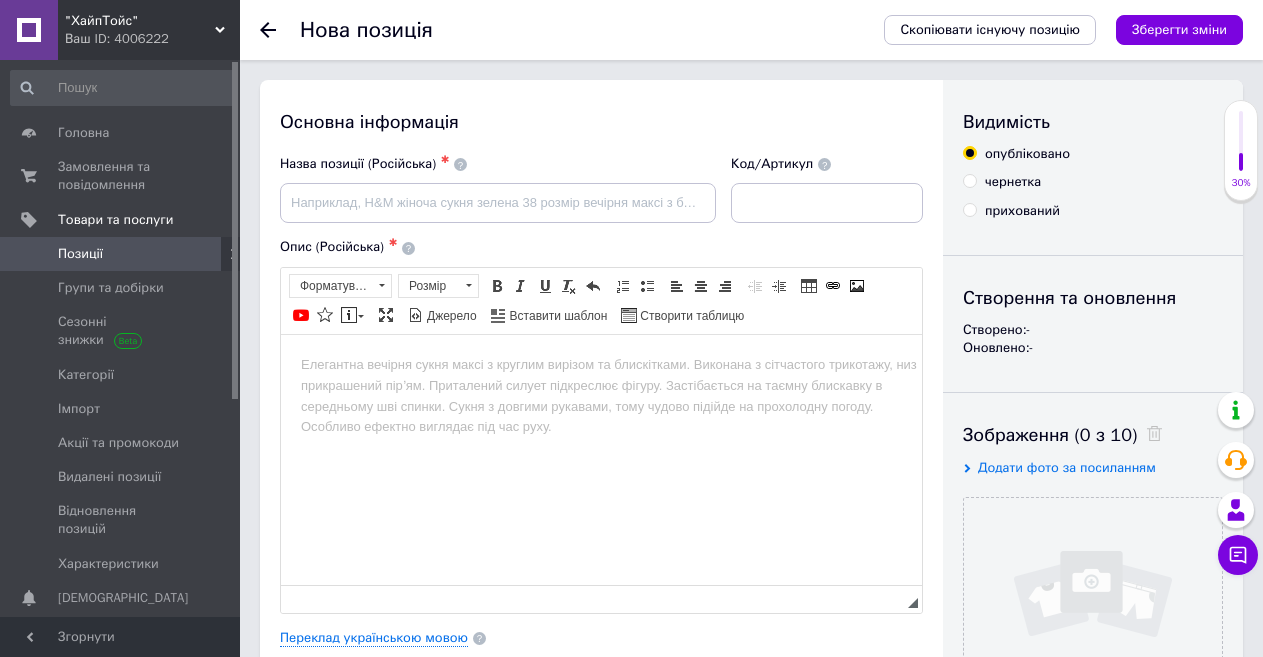 scroll, scrollTop: 0, scrollLeft: 0, axis: both 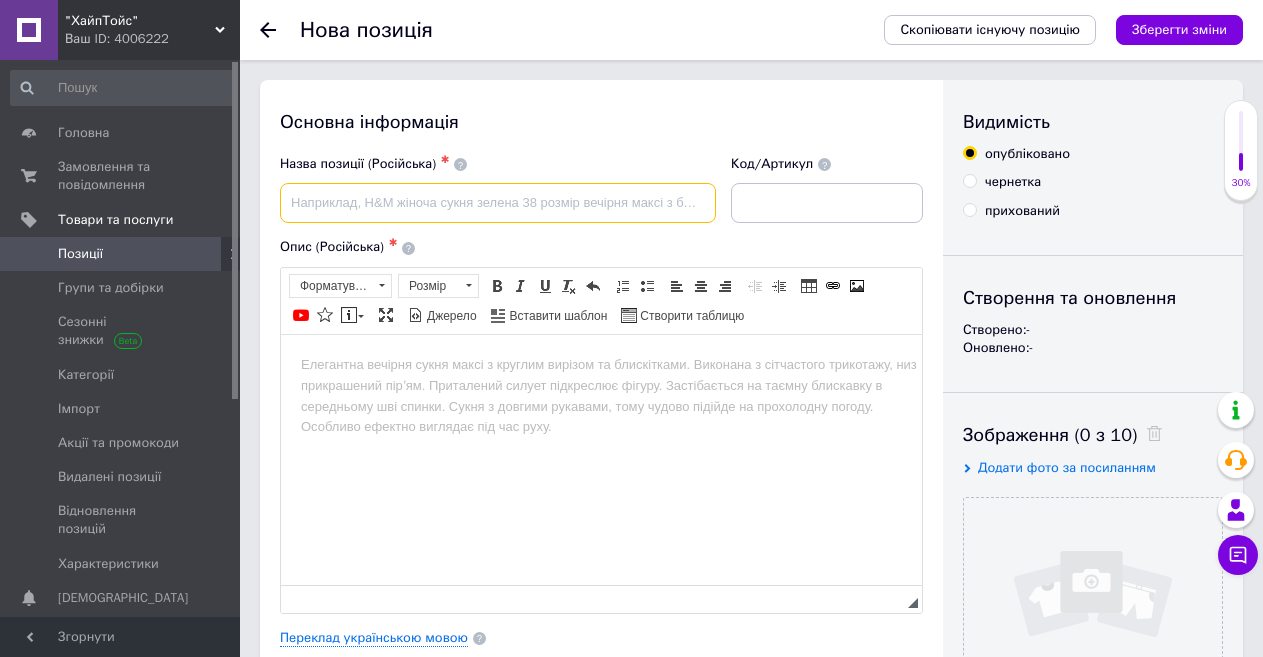 paste on "Инерционная металлическая машинка Mitsubishi Lancer Evo IX 1:32 с эффектами (свет/звук) и открывающимися частя" 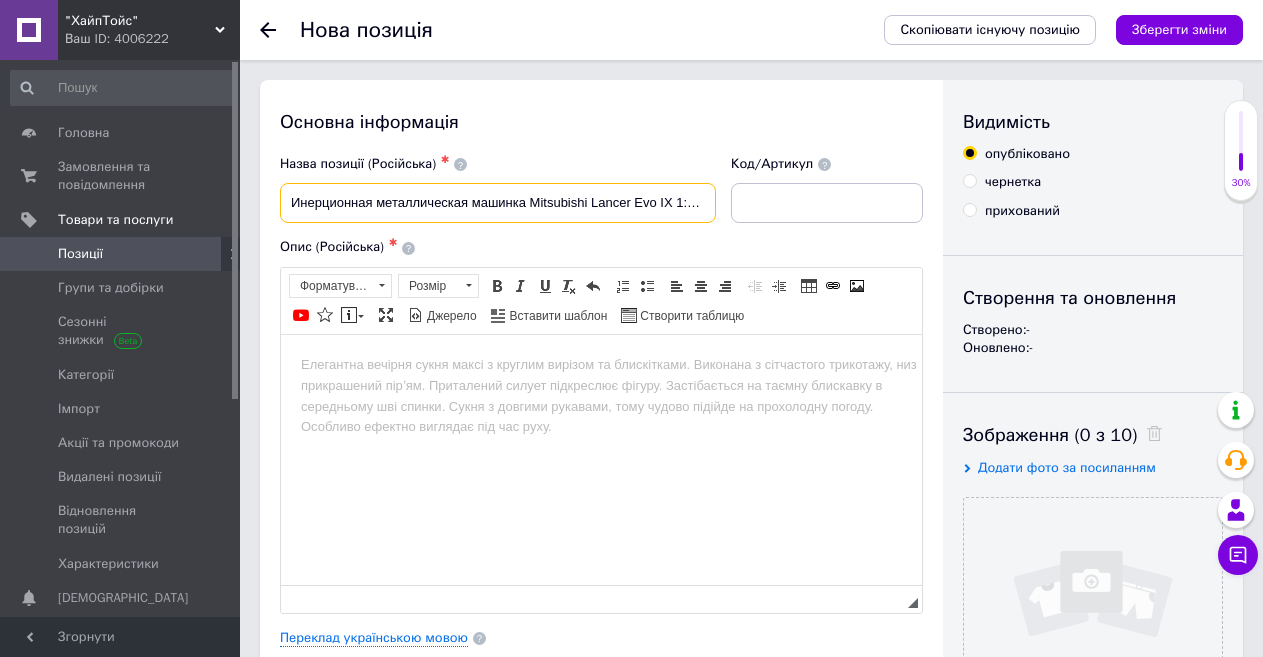 type on "Инерционная металлическая машинка Mitsubishi Lancer Evo IX 1:32 с эффектами (свет/звук) и открывающимися частя" 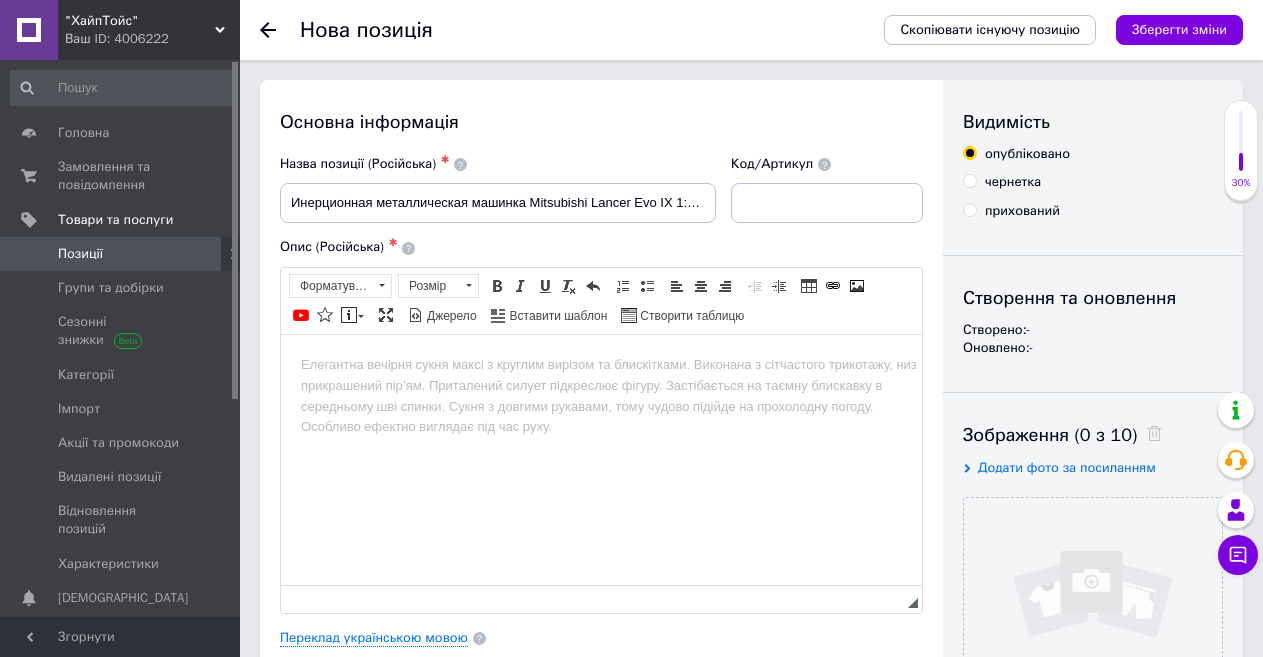 click on "Основна інформація" at bounding box center (601, 122) 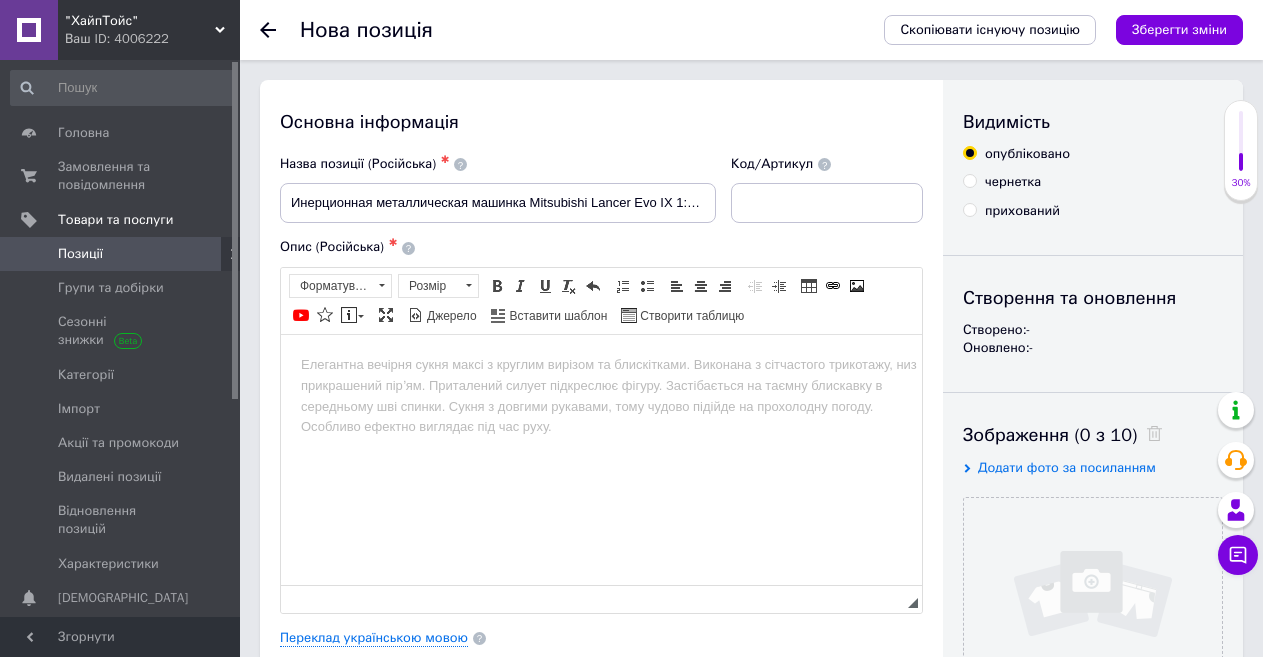 click on "Основна інформація" at bounding box center [601, 122] 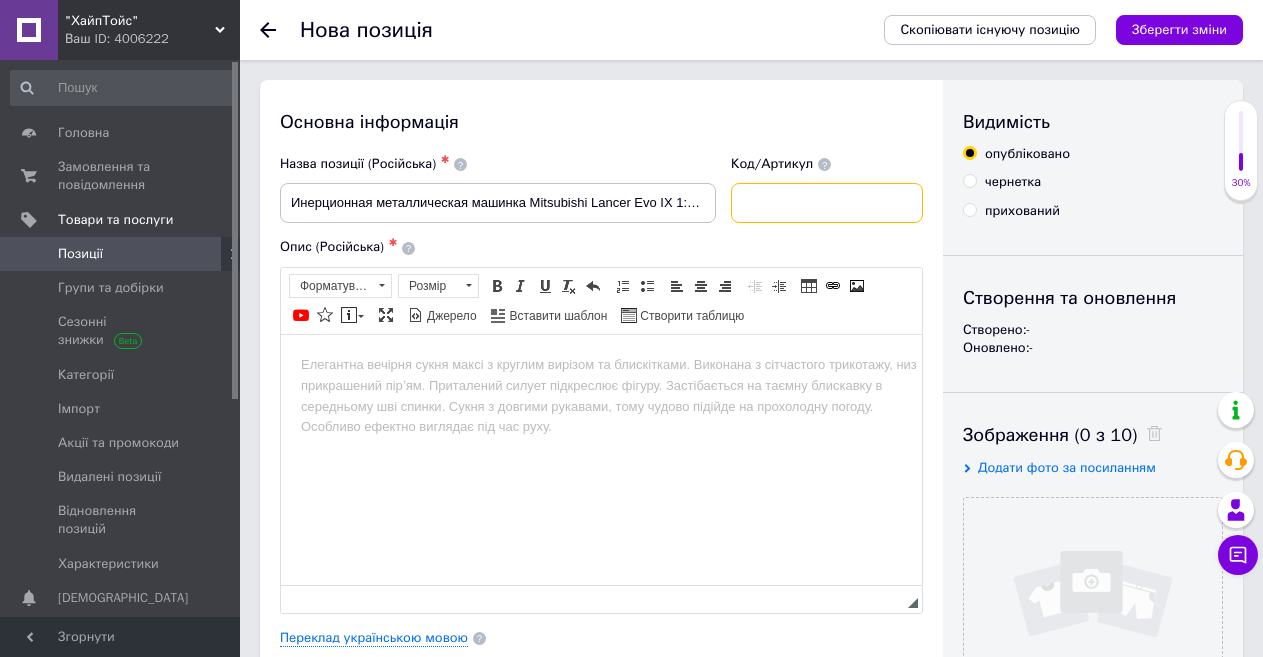 paste on "TK-20651" 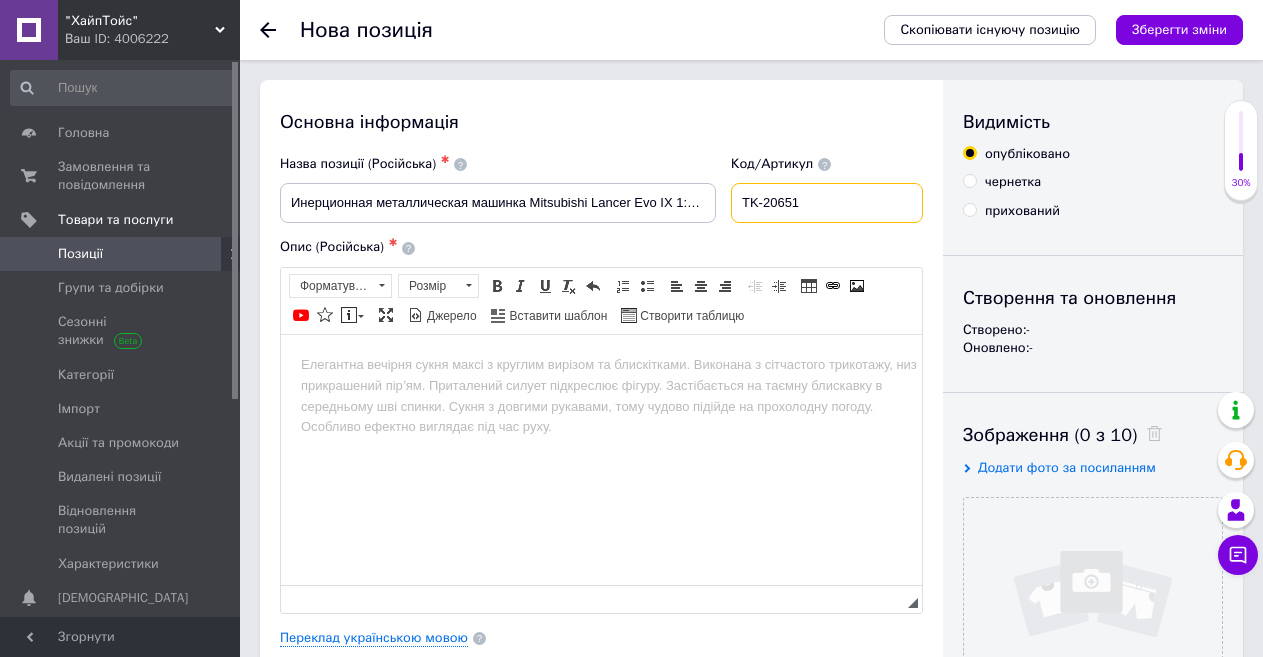 type on "TK-20651" 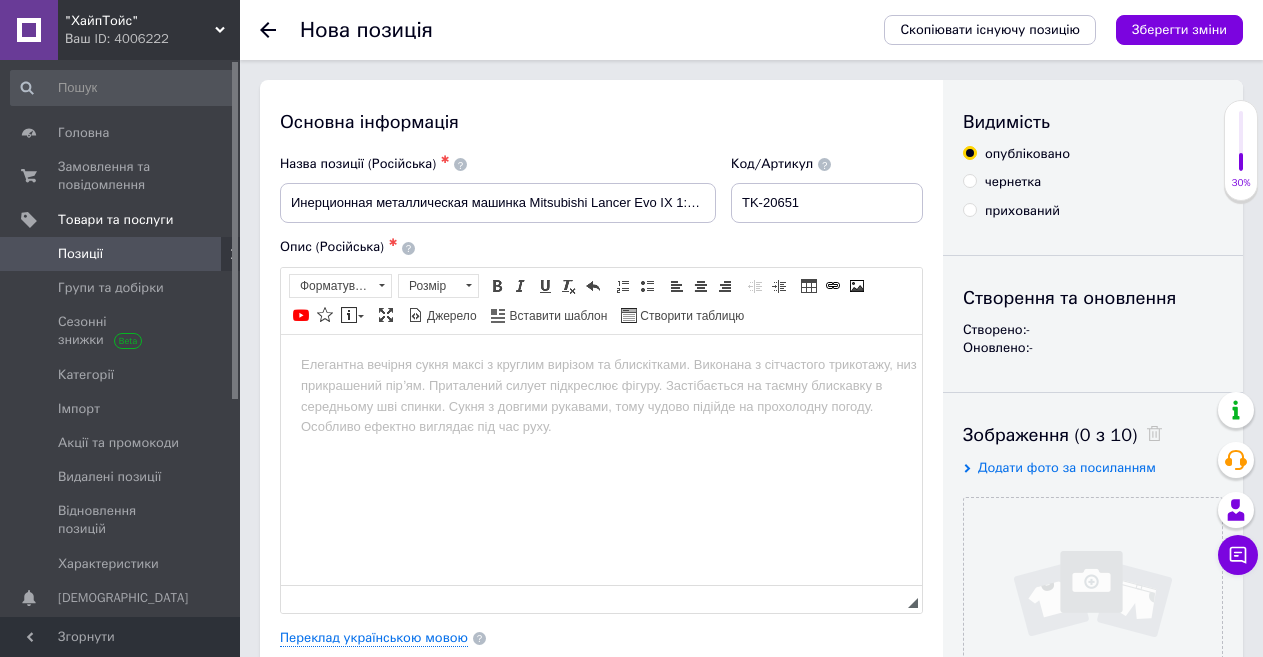 click at bounding box center (601, 364) 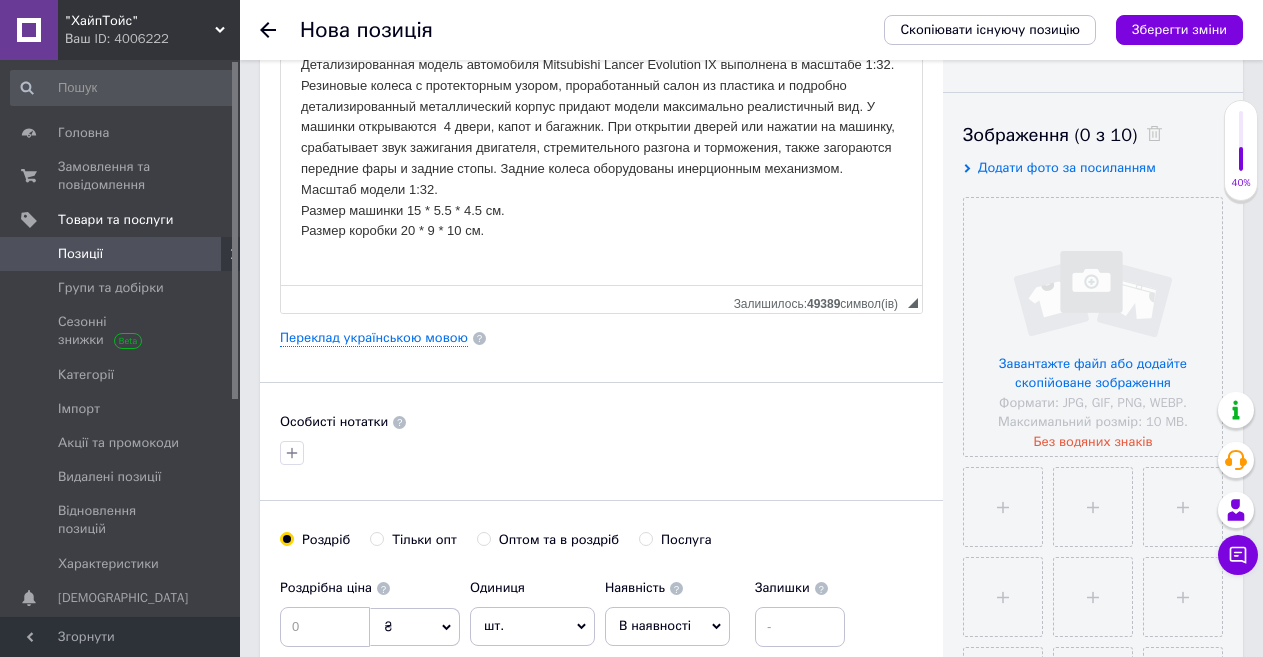 scroll, scrollTop: 500, scrollLeft: 0, axis: vertical 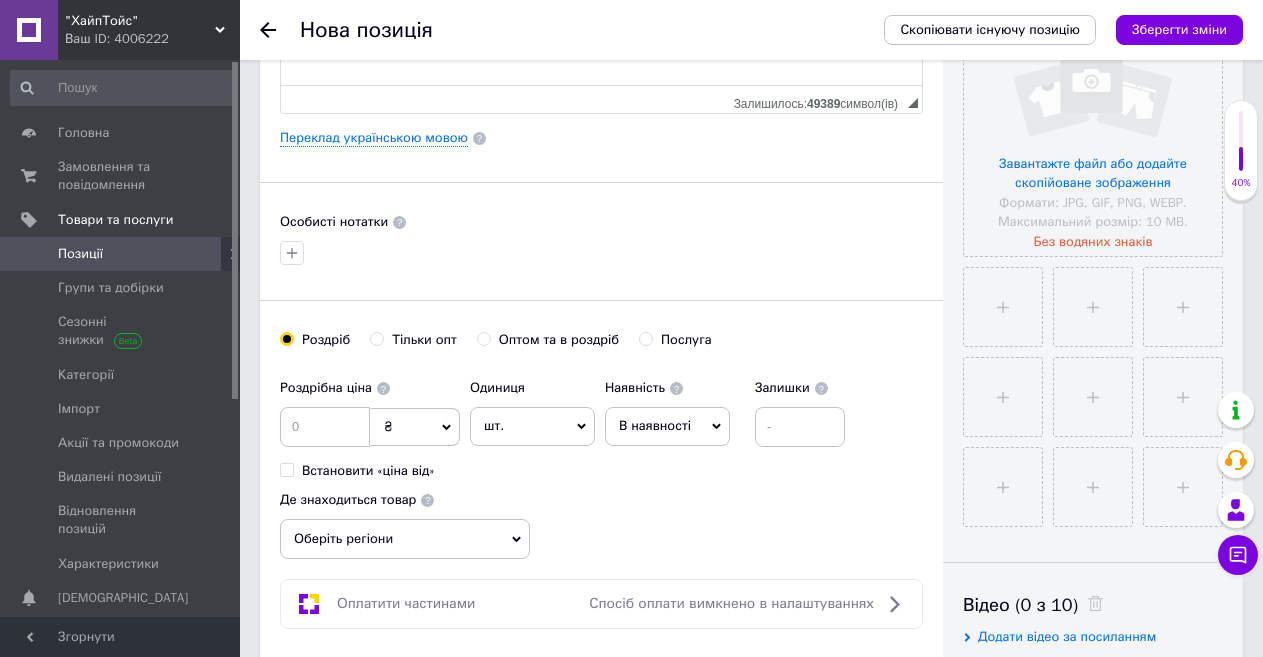 click on "В наявності" at bounding box center (655, 425) 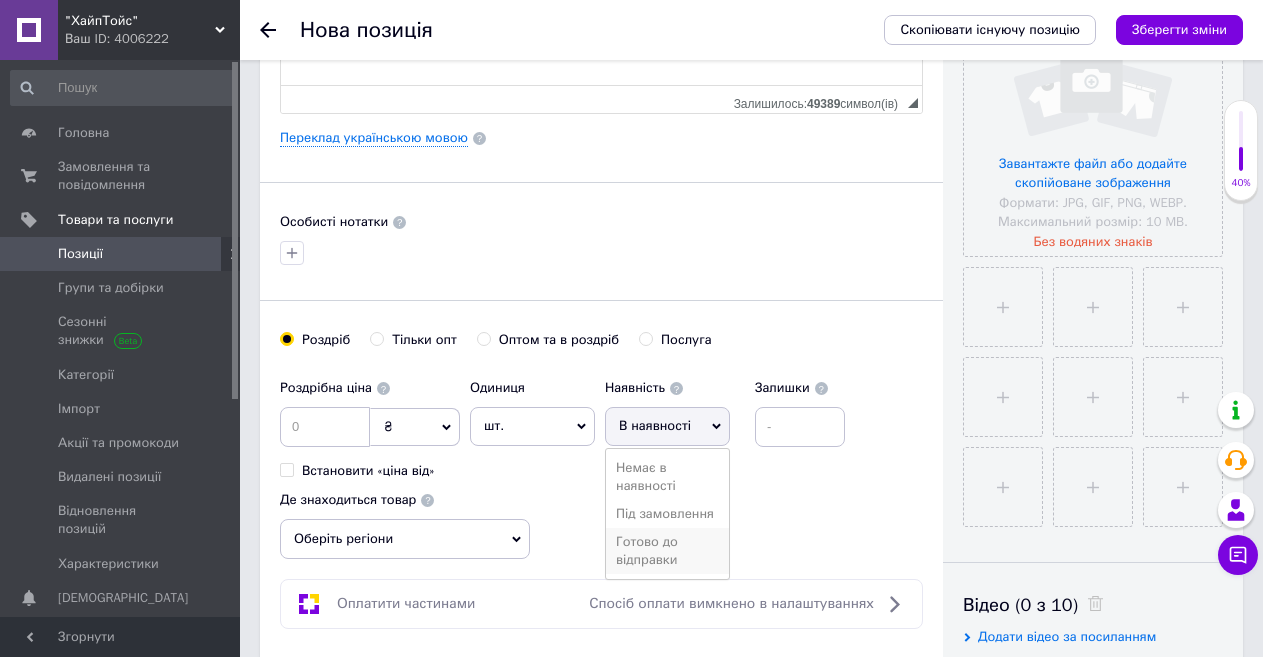 click on "Готово до відправки" at bounding box center (667, 551) 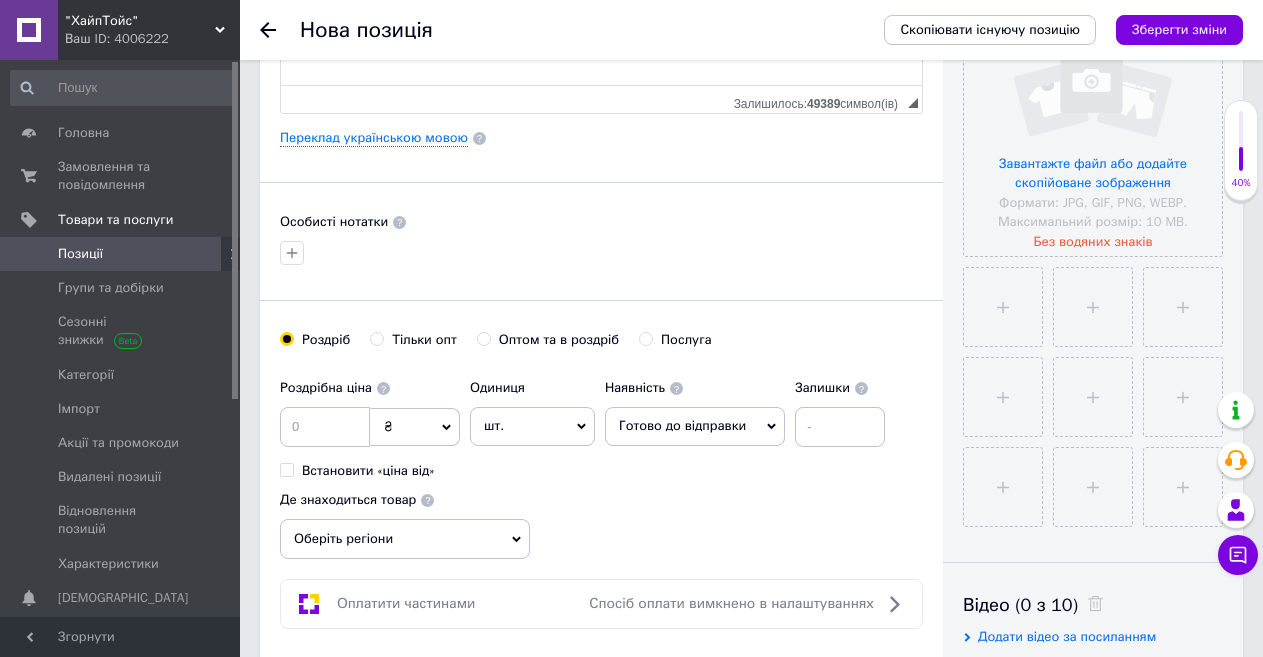 scroll, scrollTop: 400, scrollLeft: 0, axis: vertical 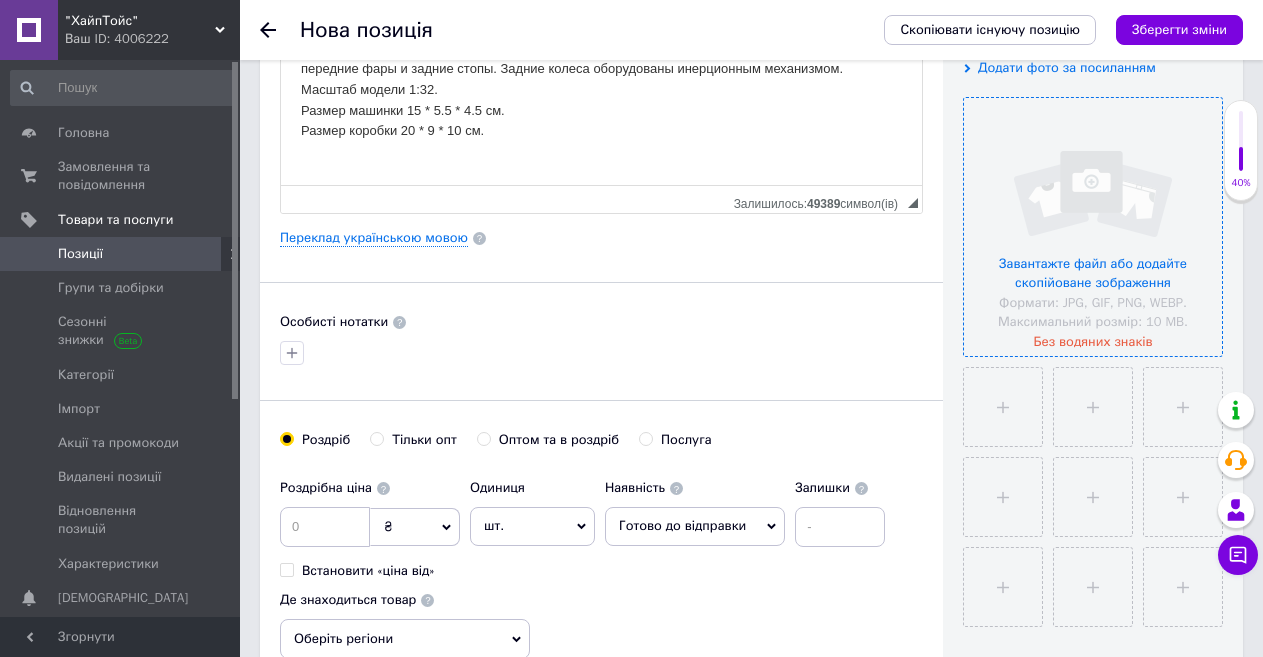 click at bounding box center [1093, 227] 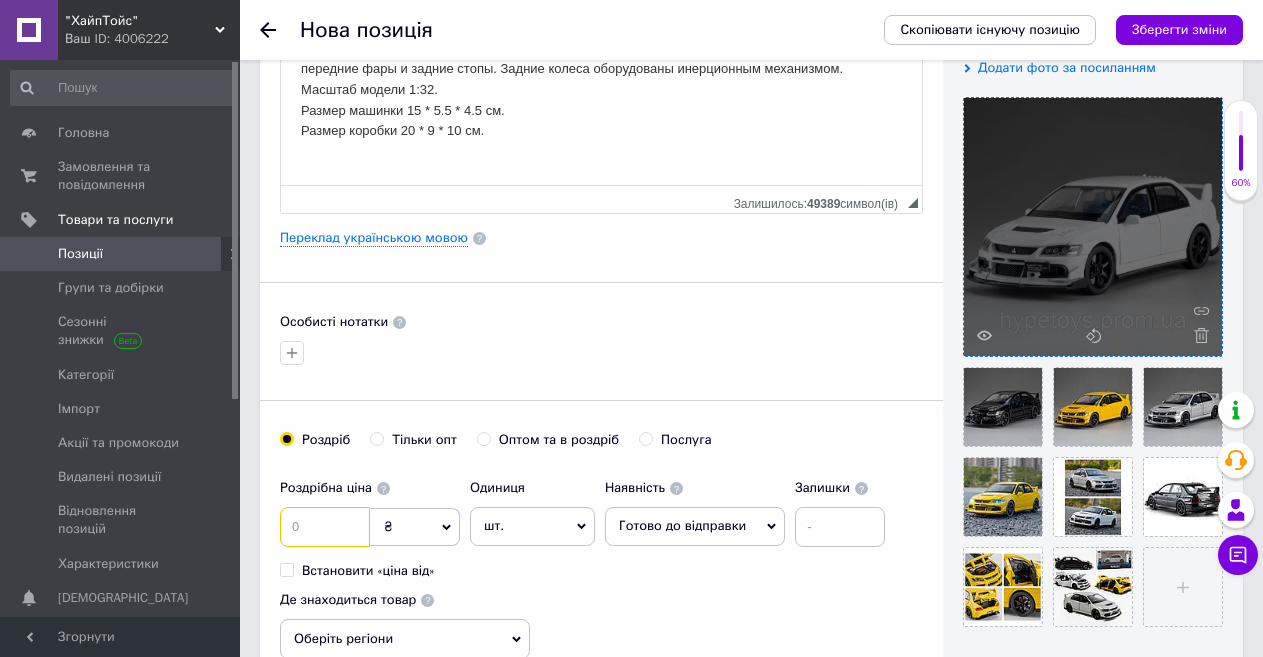 paste on "635" 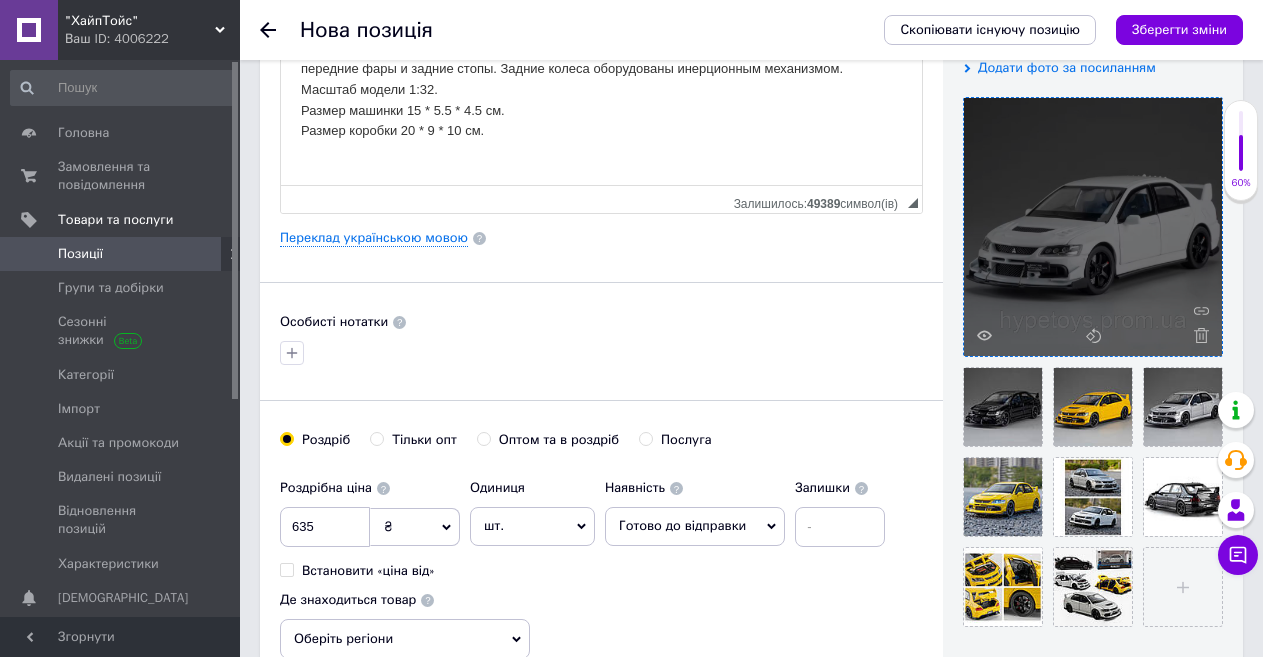 click at bounding box center [601, 353] 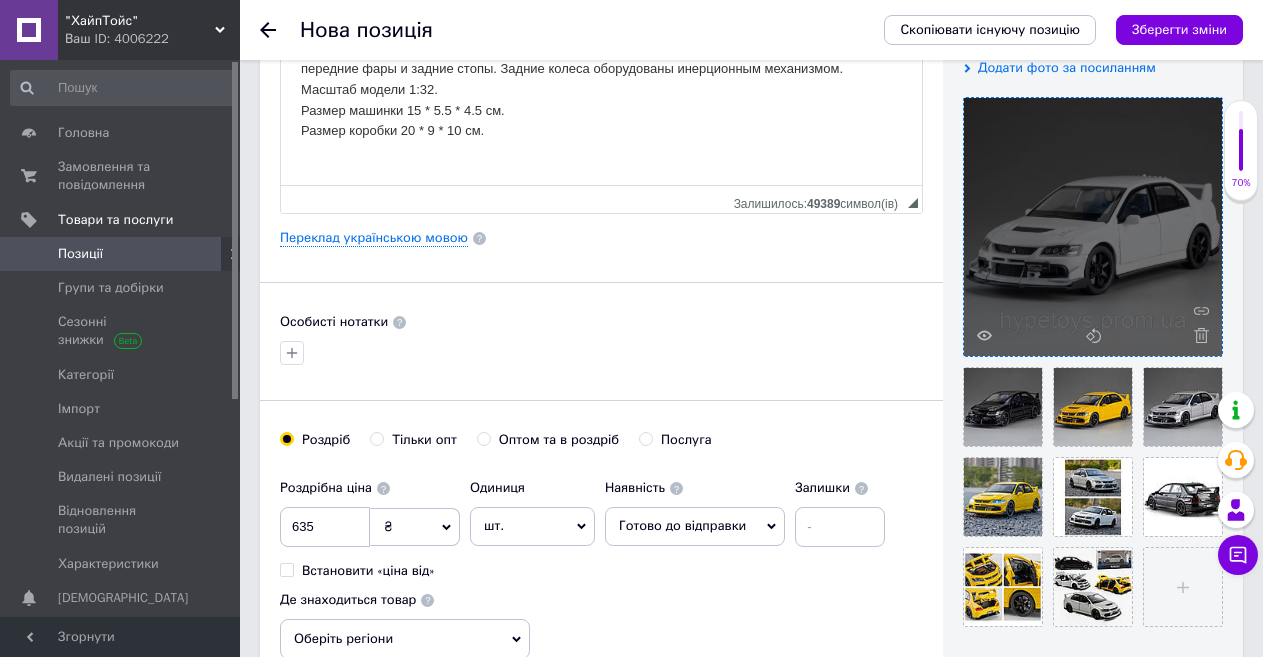 click at bounding box center (601, 353) 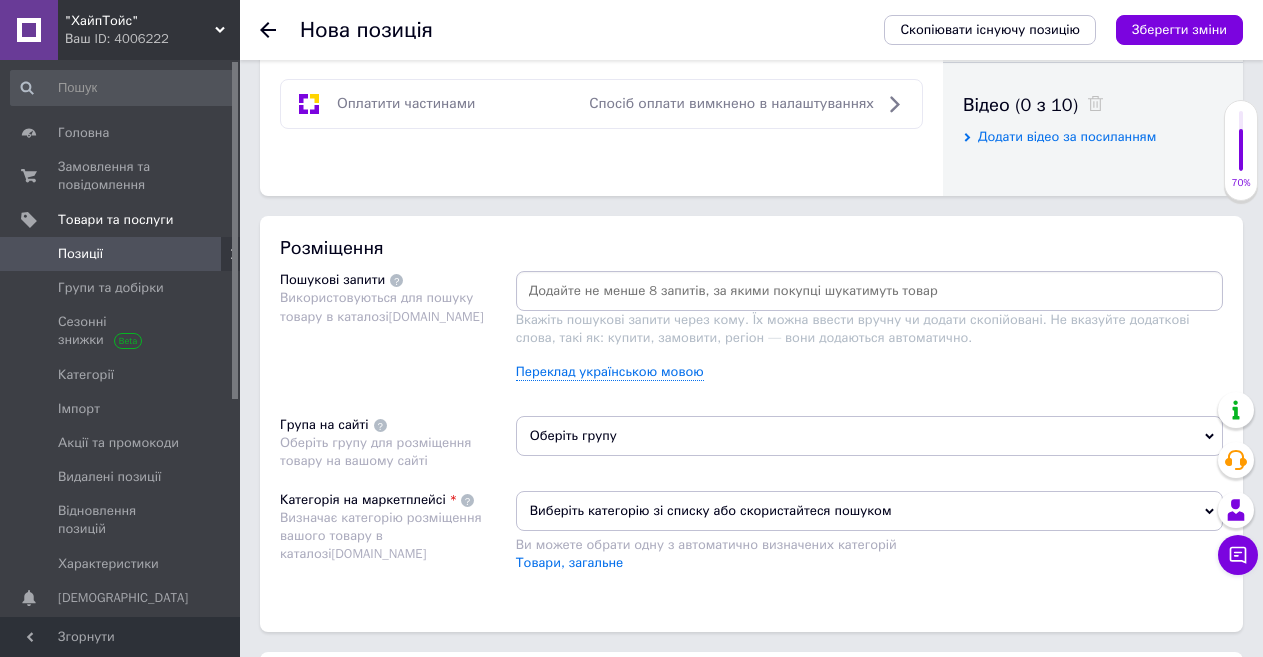 scroll, scrollTop: 1100, scrollLeft: 0, axis: vertical 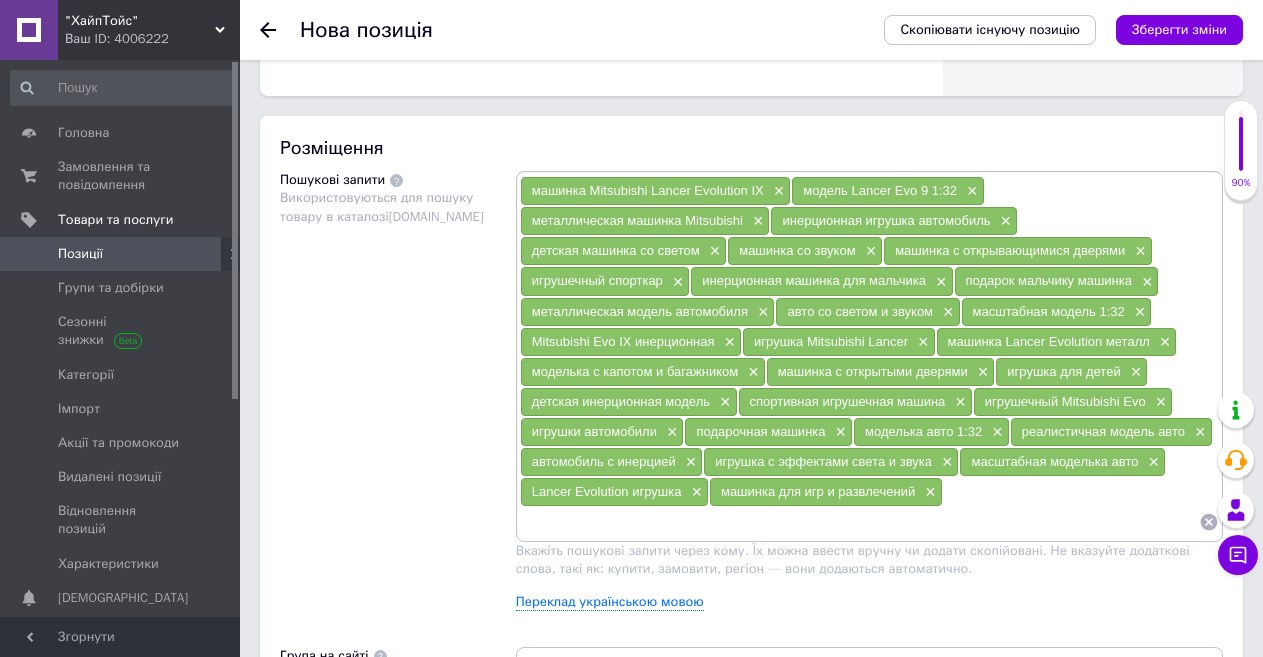click on "Пошукові запити Використовуються для пошуку товару в каталозі  [DOMAIN_NAME]" at bounding box center (398, 398) 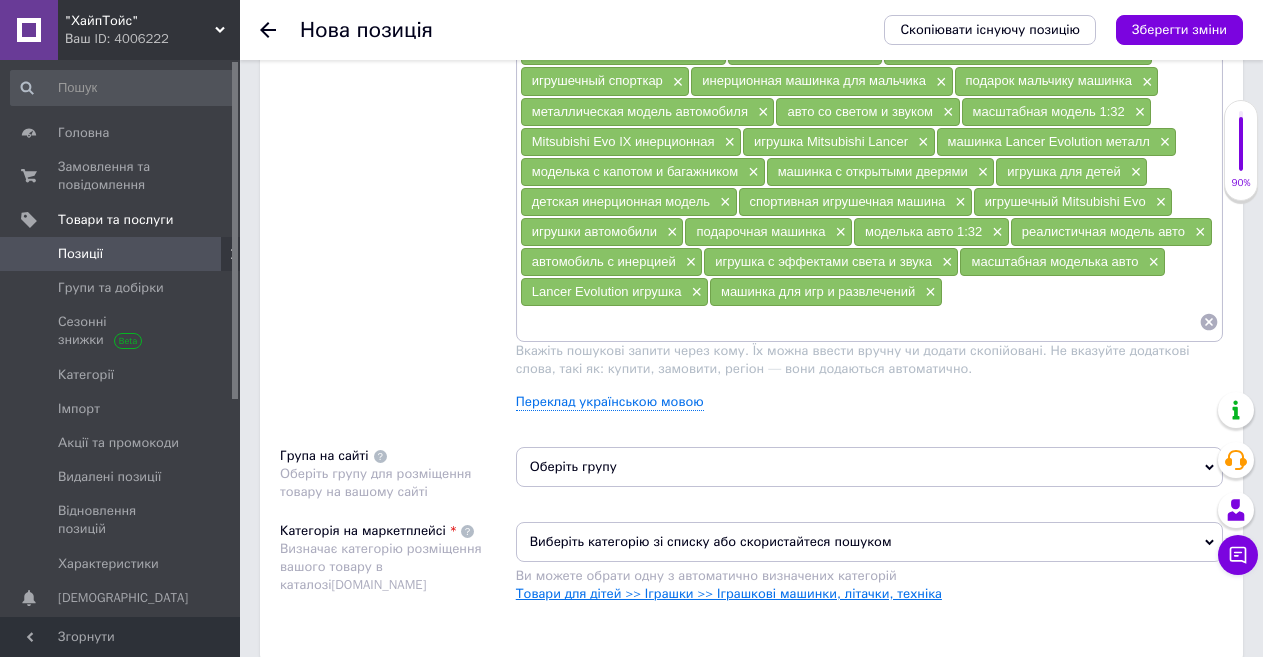 click on "Товари для дітей >> Іграшки >> Іграшкові машинки, літачки, техніка" at bounding box center (729, 593) 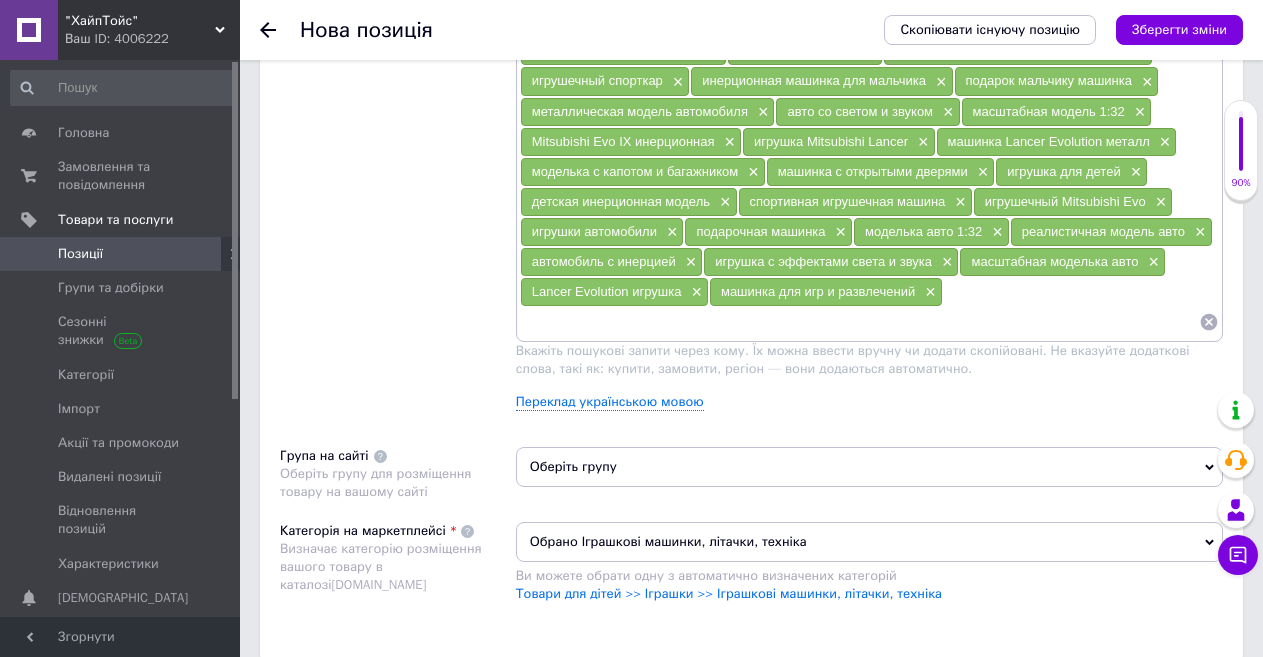 scroll, scrollTop: 1600, scrollLeft: 0, axis: vertical 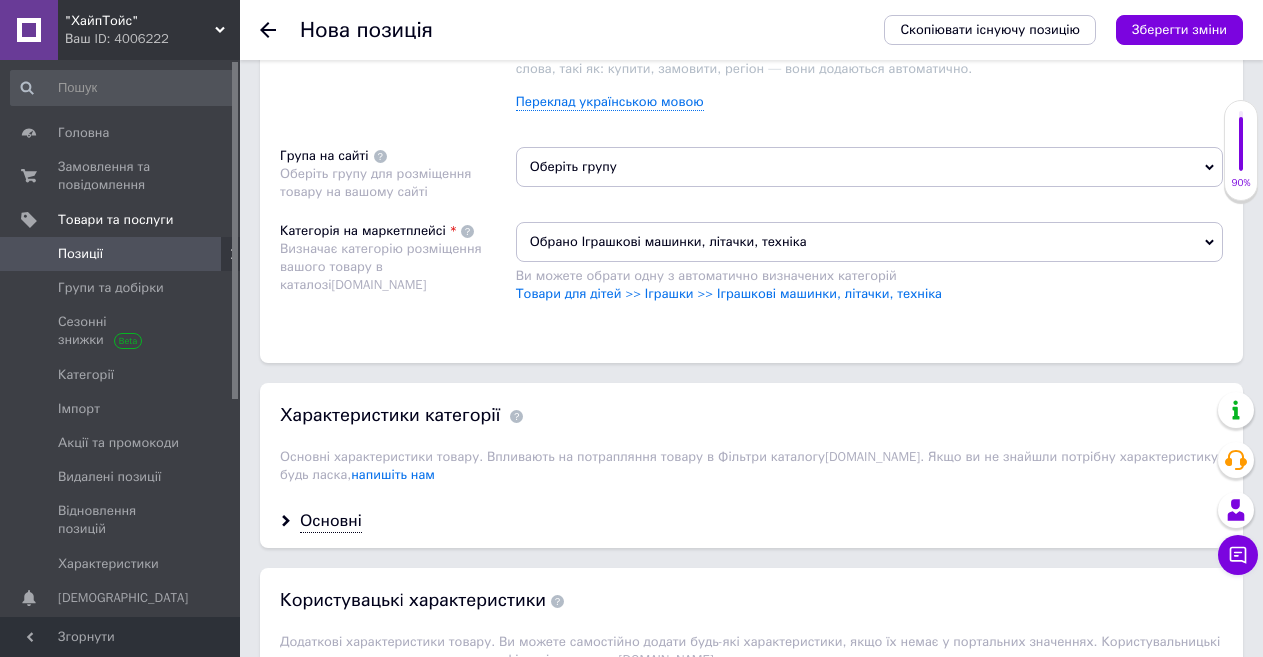 click on "Оберіть групу" at bounding box center [869, 167] 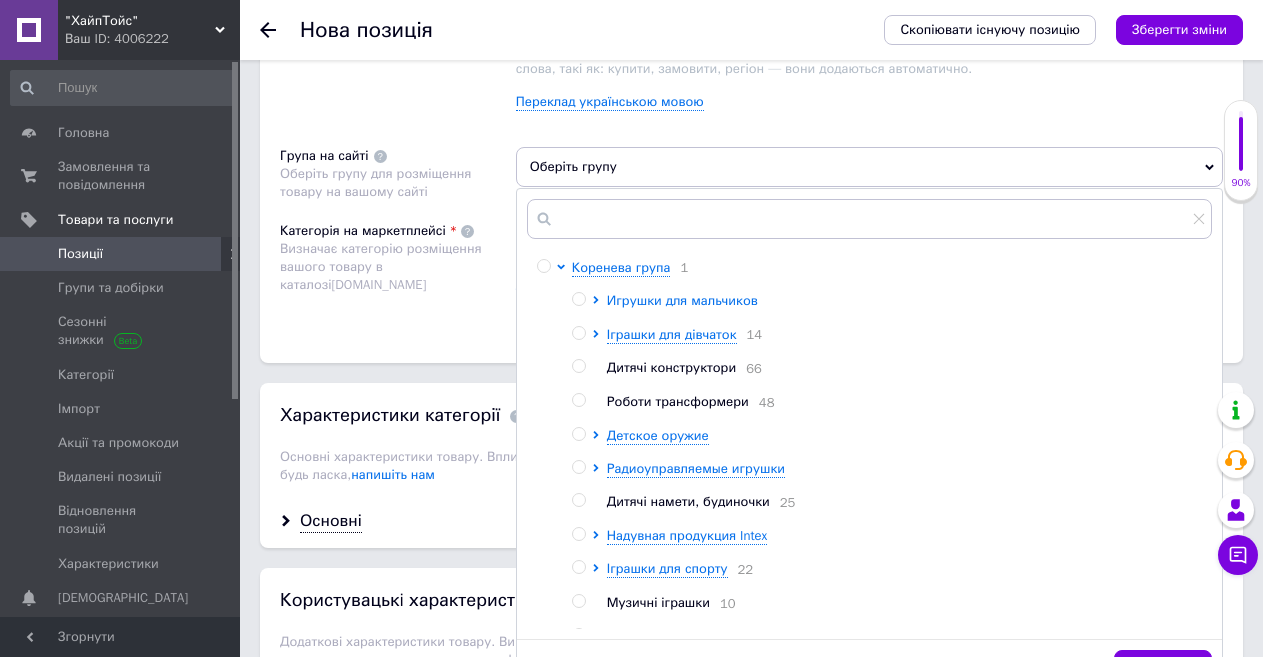 click 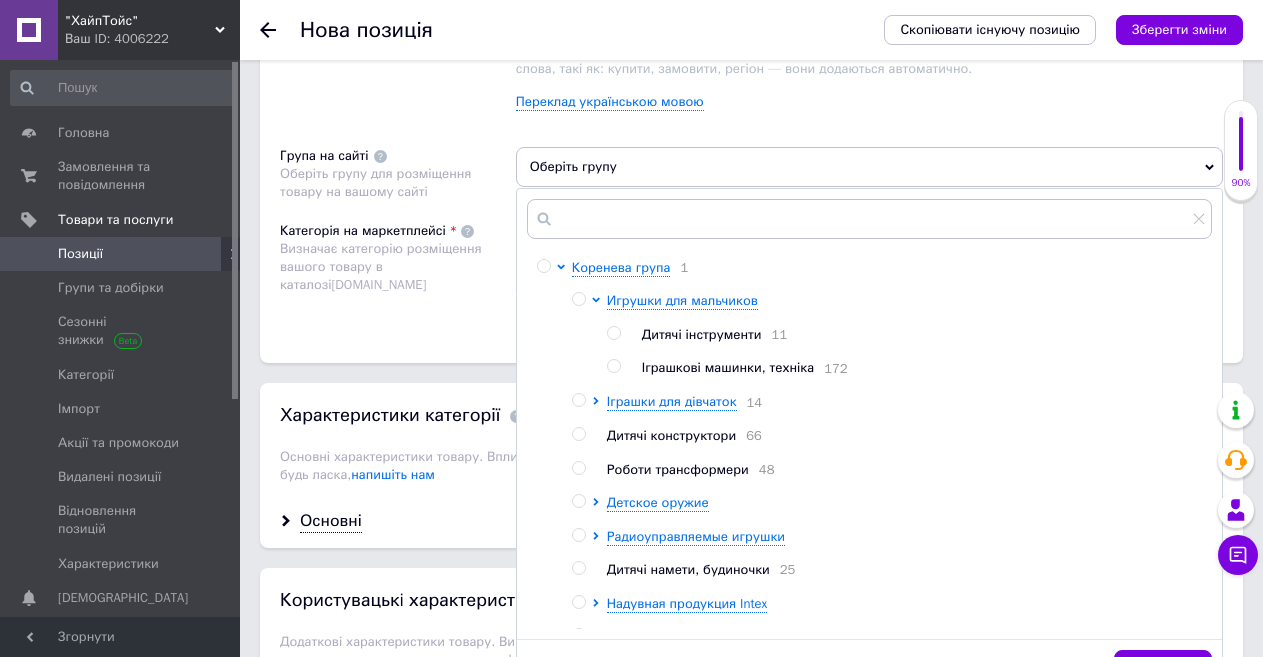 click at bounding box center (613, 366) 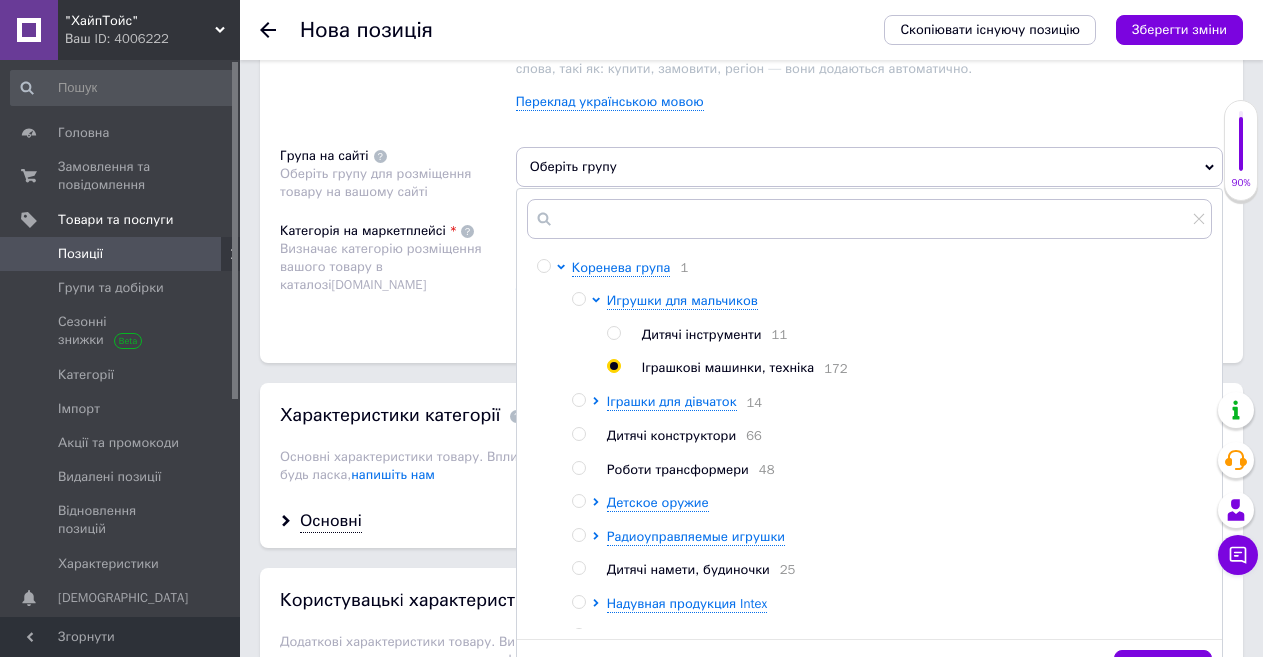 radio on "true" 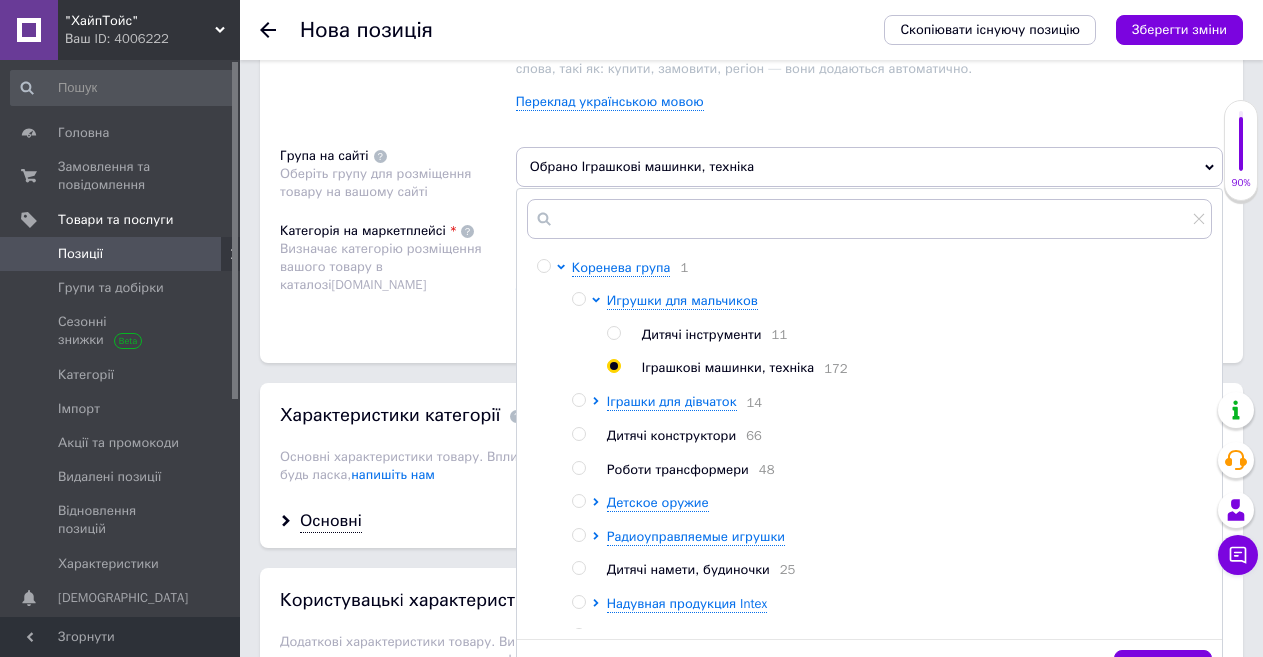 click on "Категорія на маркетплейсі Визначає категорію розміщення вашого товару в каталозі  [DOMAIN_NAME]" at bounding box center [398, 272] 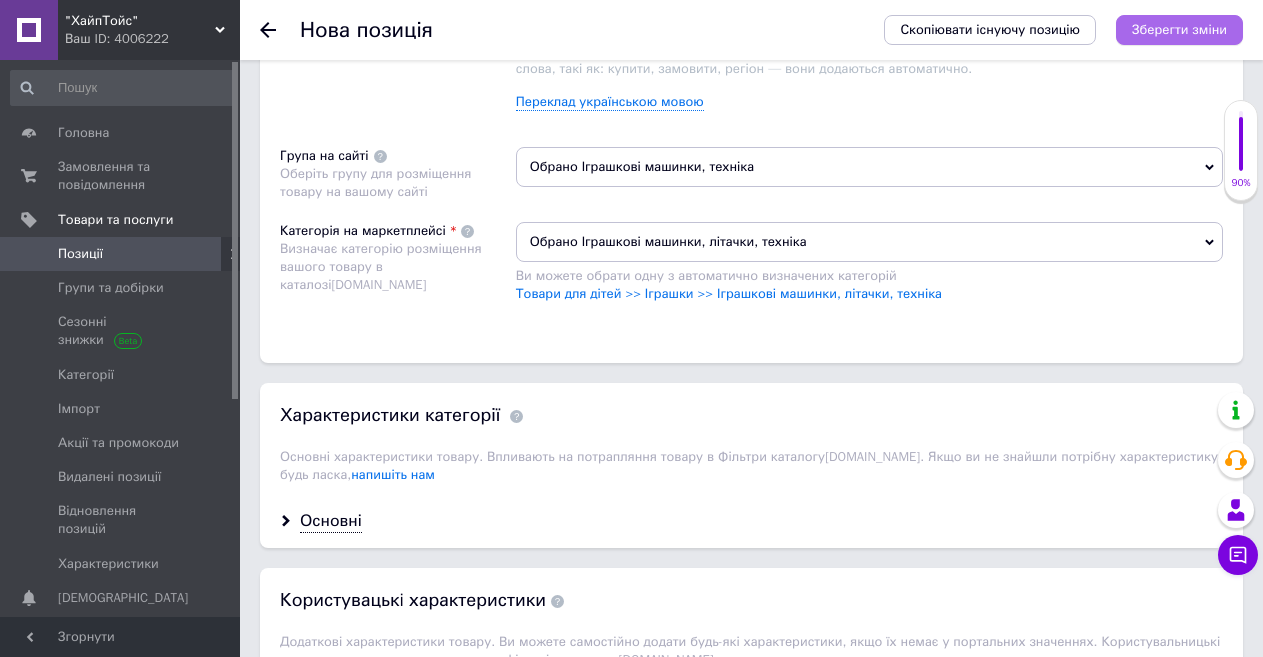 click on "Зберегти зміни" at bounding box center [1179, 29] 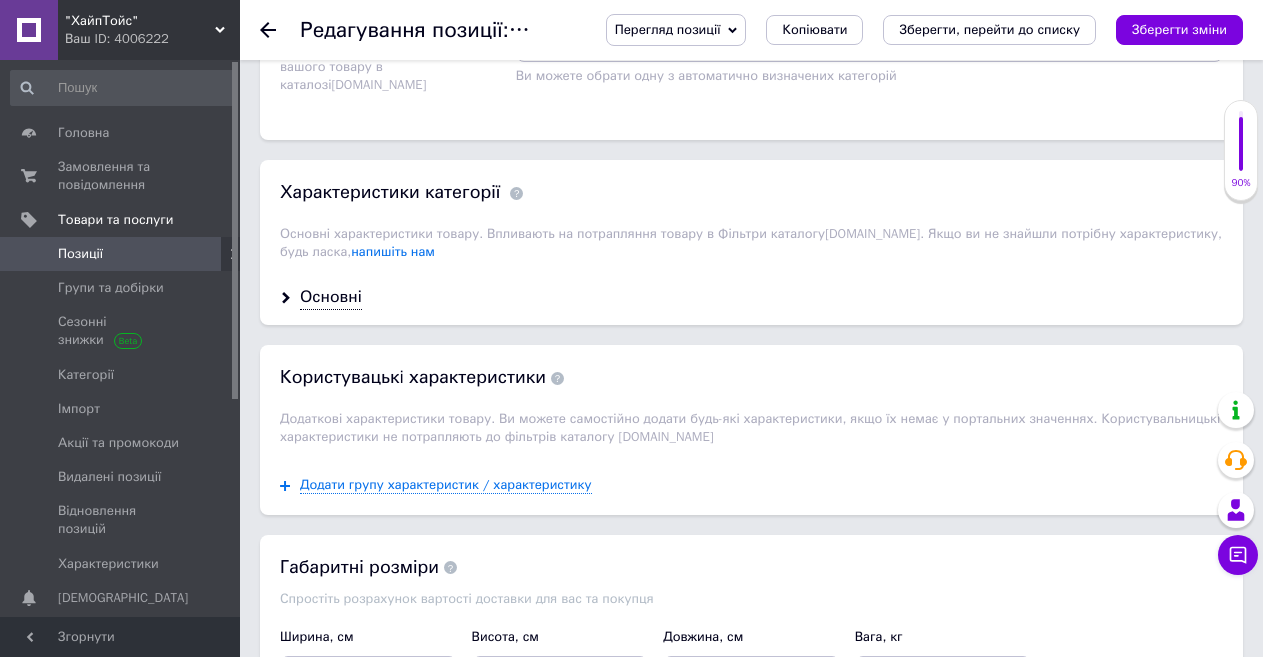 scroll, scrollTop: 1900, scrollLeft: 0, axis: vertical 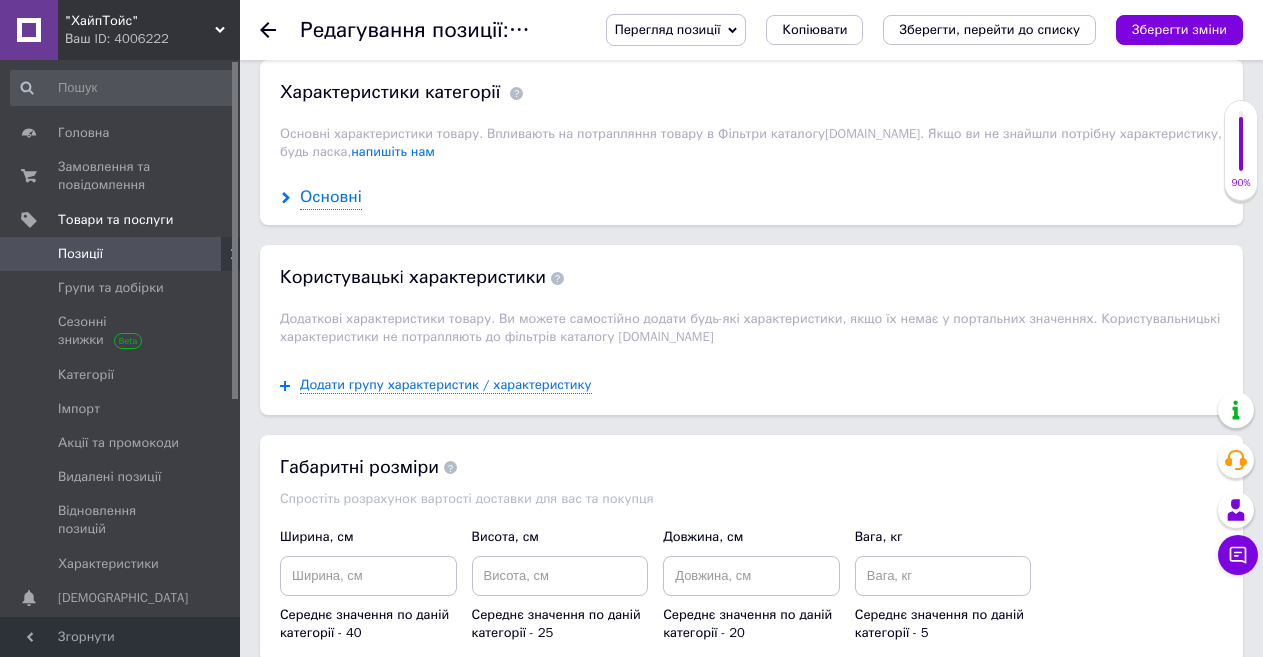 click on "Основні" at bounding box center (331, 197) 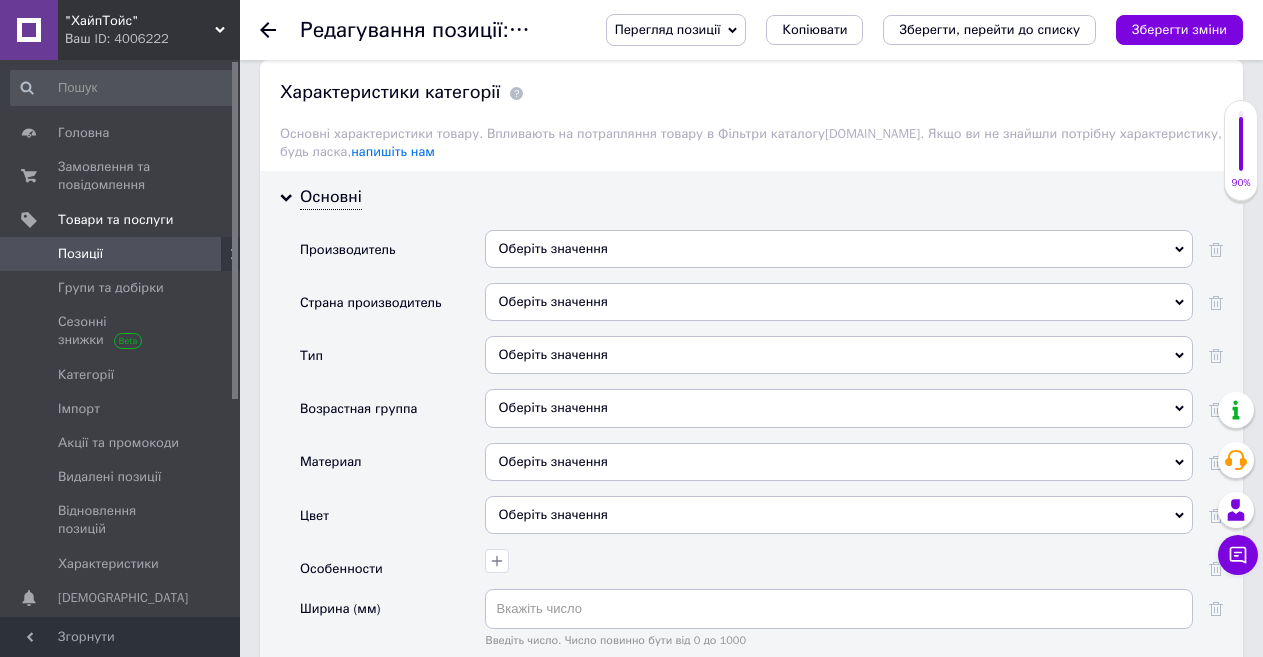 click on "Оберіть значення" at bounding box center (839, 249) 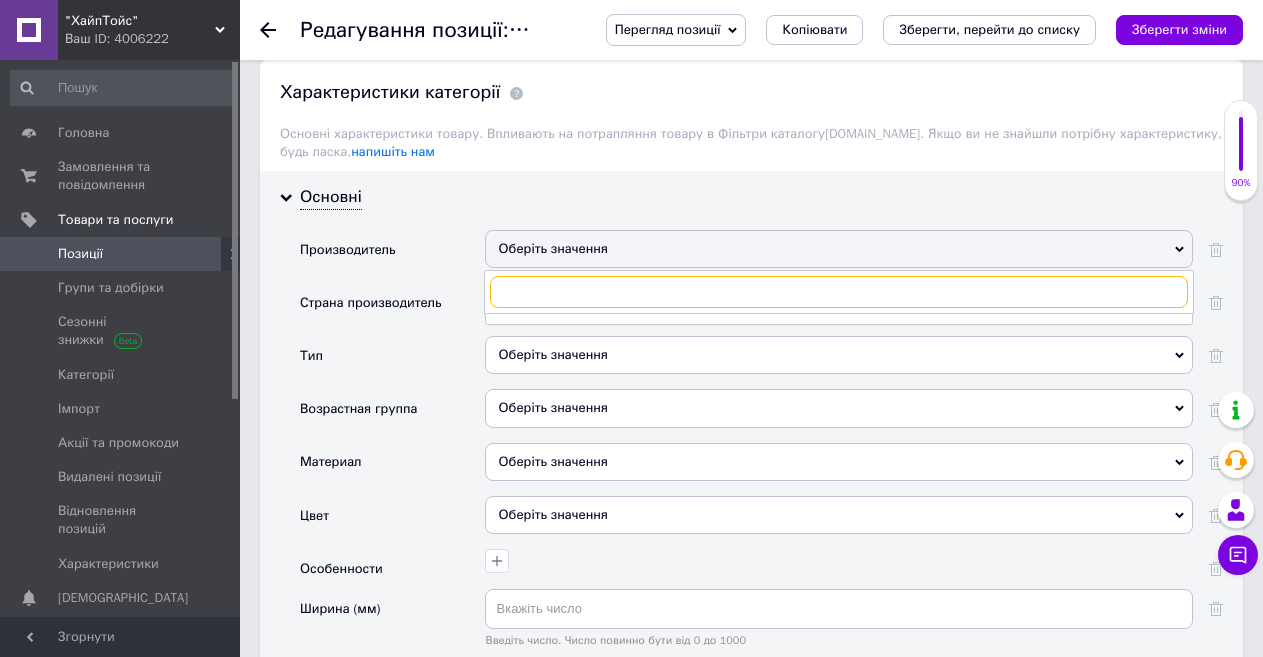 paste on "autoexp" 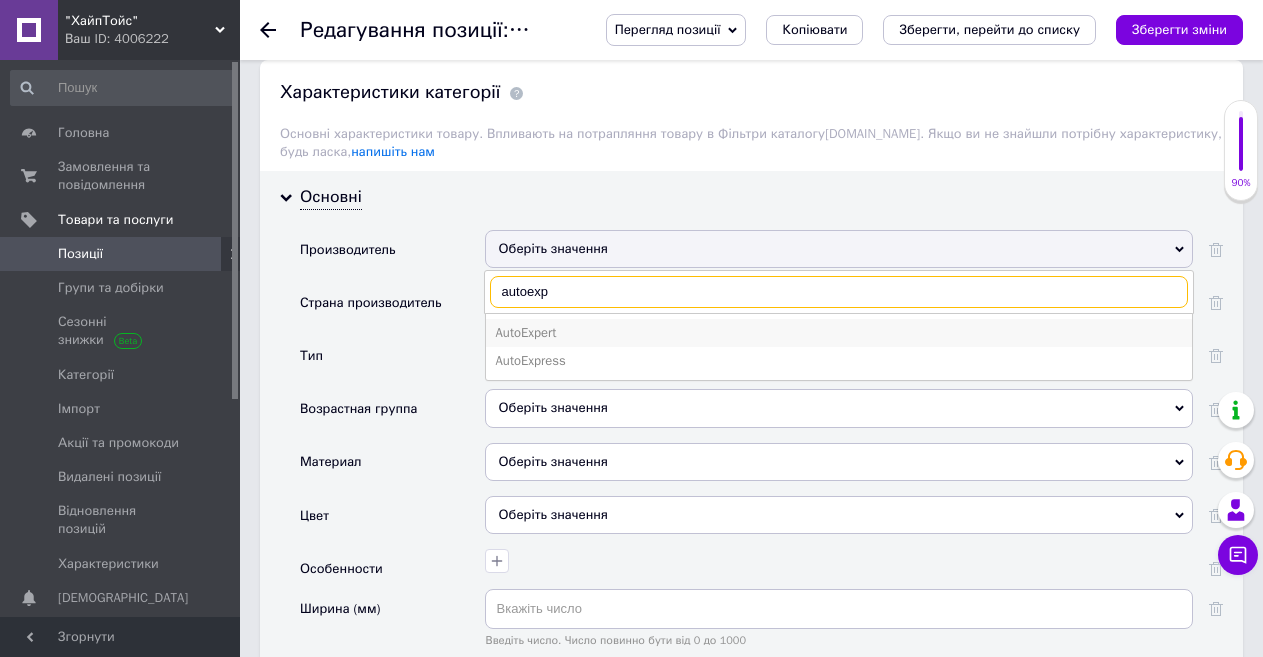 type on "autoexp" 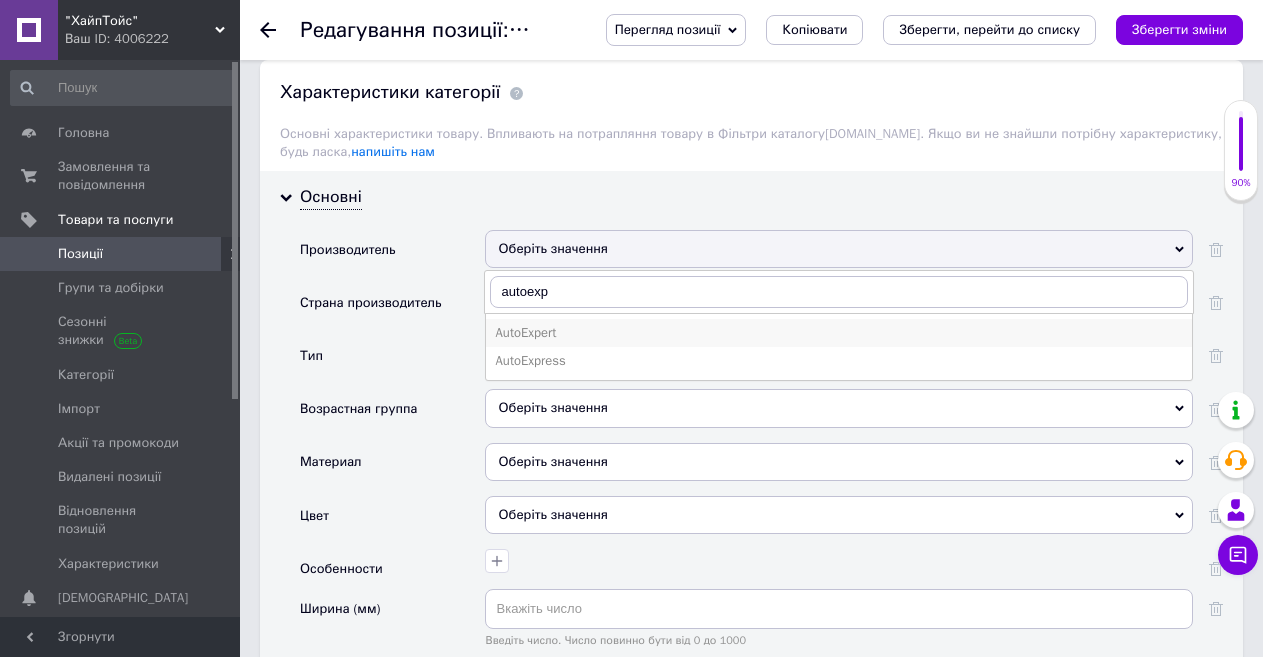 click on "AutoExpert" at bounding box center (839, 333) 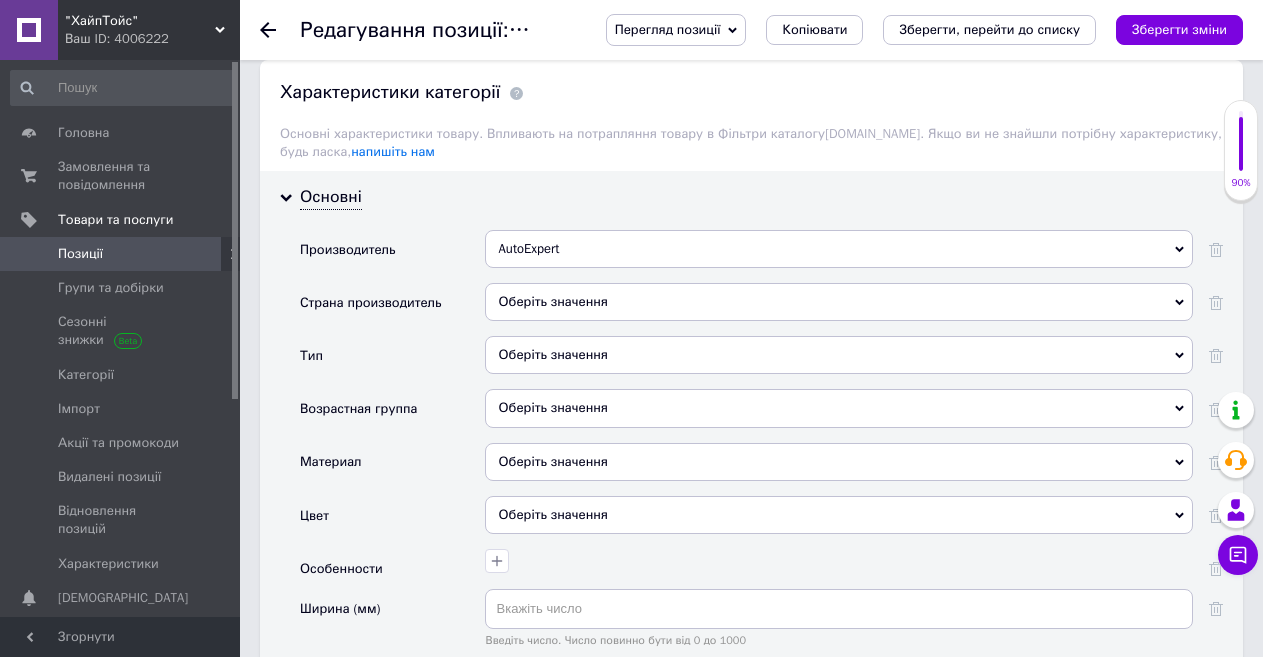 scroll, scrollTop: 2100, scrollLeft: 0, axis: vertical 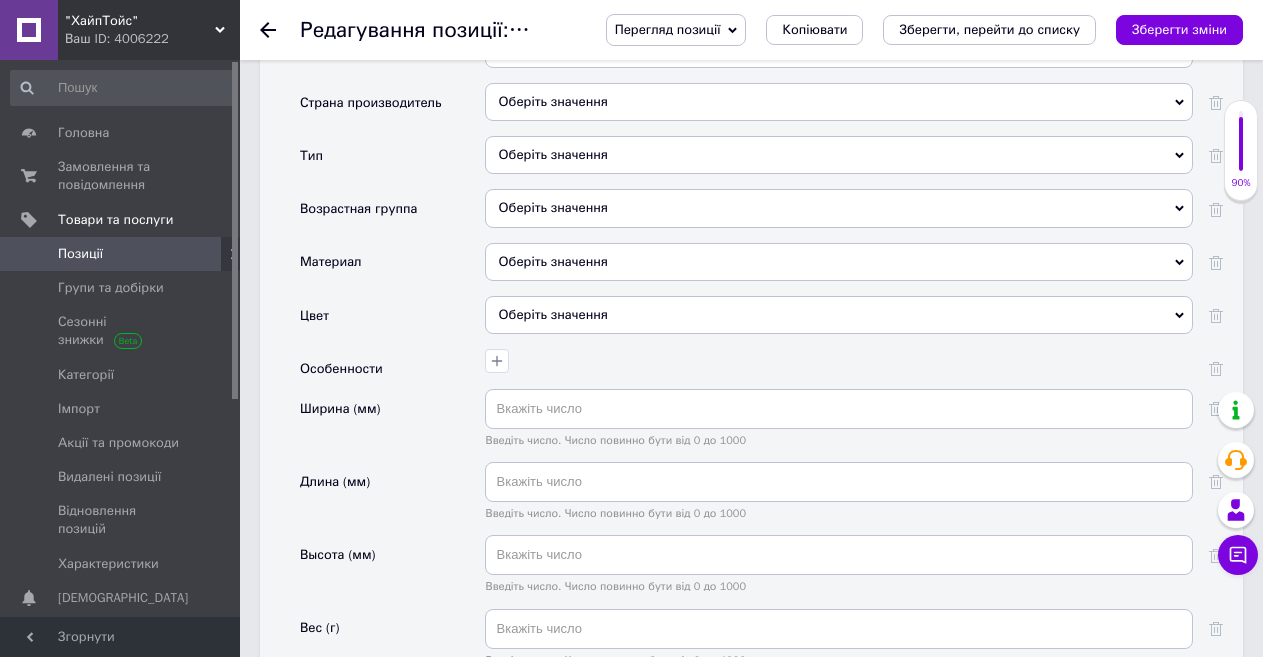 click on "Оберіть значення" at bounding box center [839, 155] 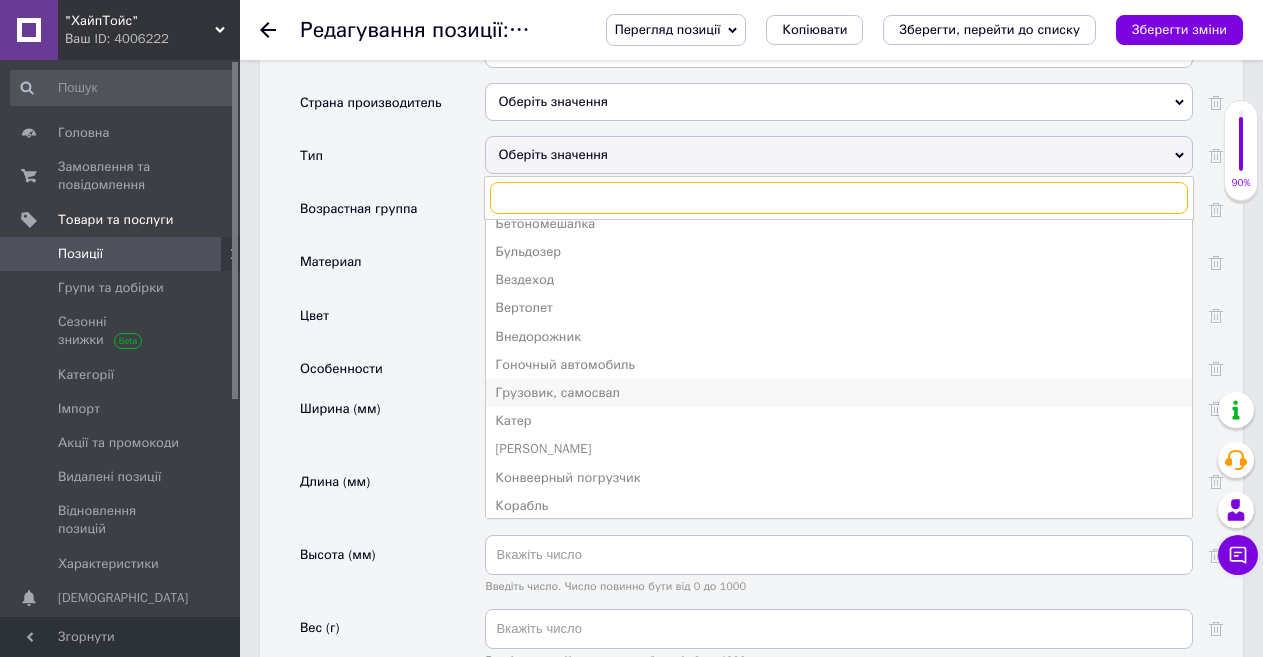 scroll, scrollTop: 200, scrollLeft: 0, axis: vertical 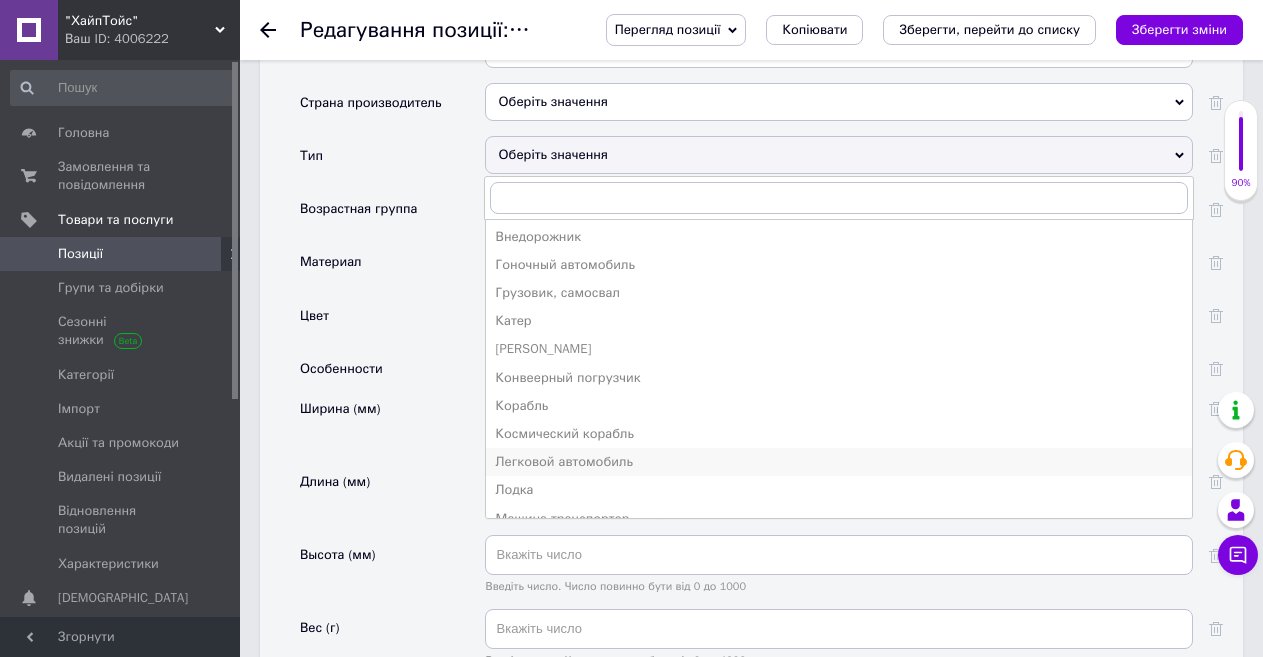 click on "Легковой автомобиль" at bounding box center [839, 462] 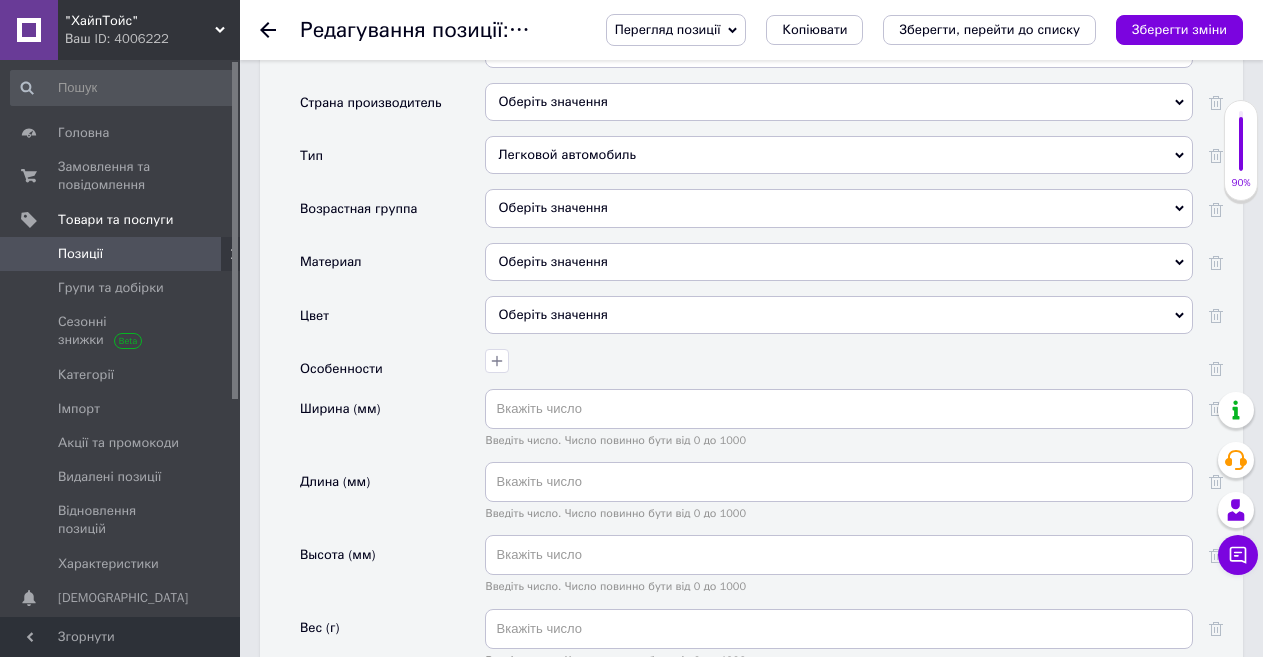 click on "Оберіть значення" at bounding box center [839, 208] 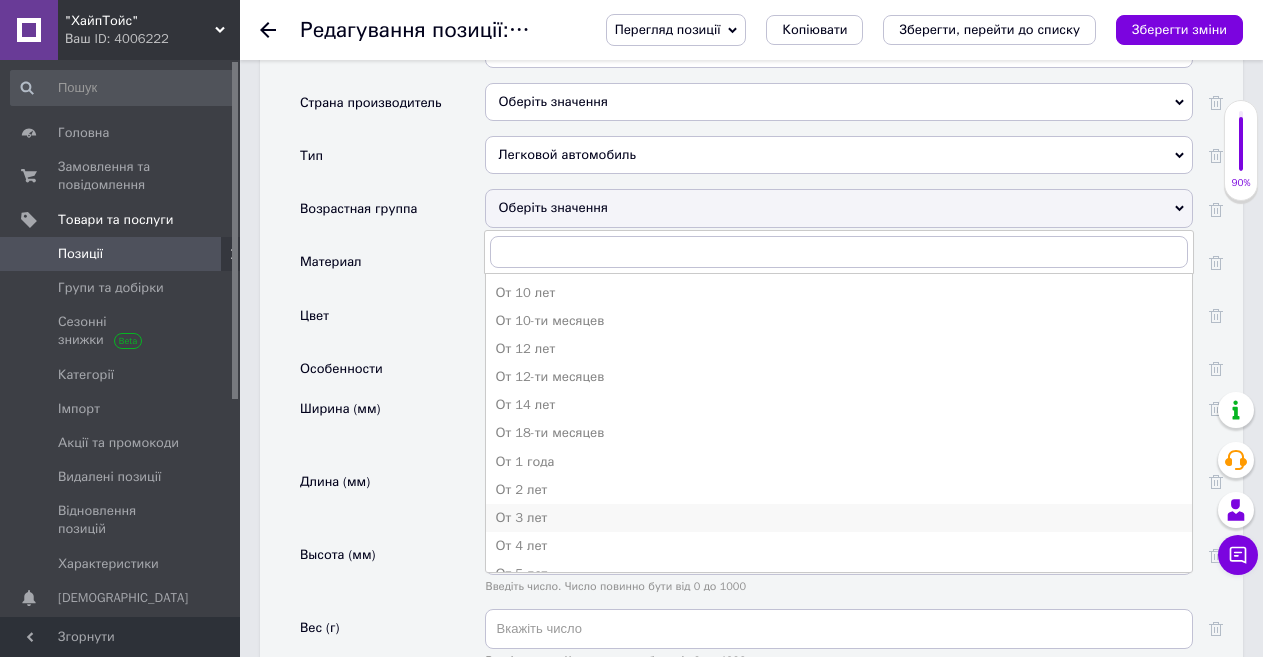 click on "От 3 лет" at bounding box center [839, 518] 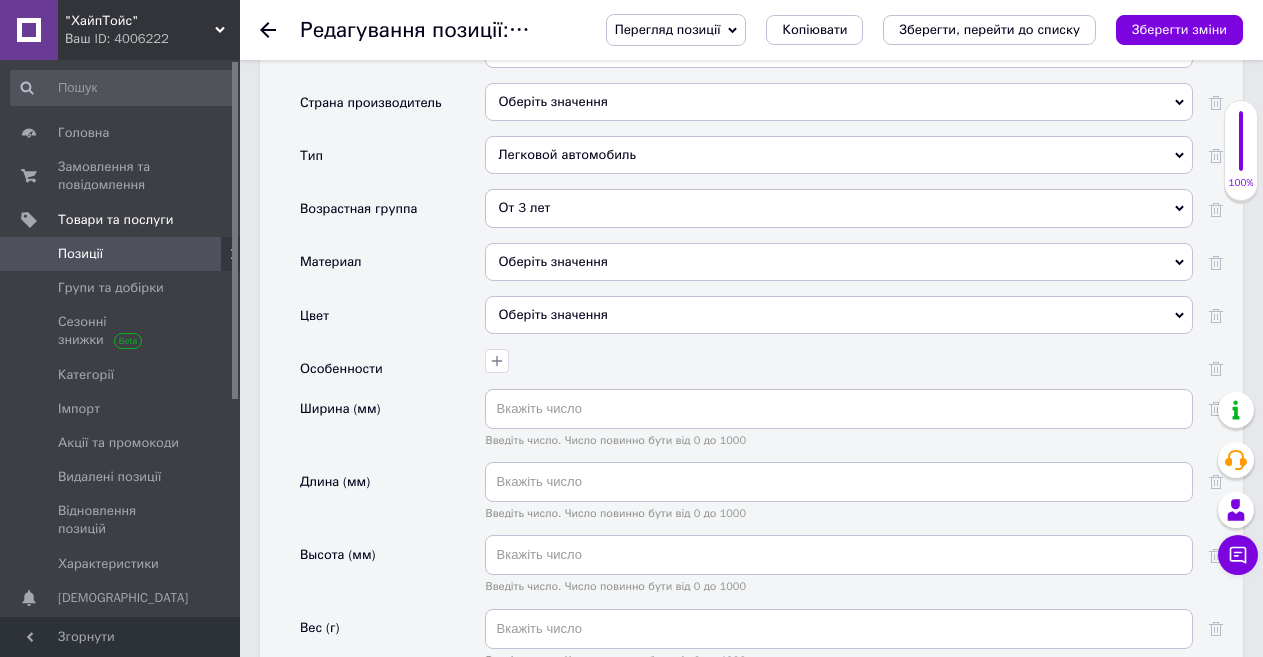 click on "Оберіть значення" at bounding box center [839, 262] 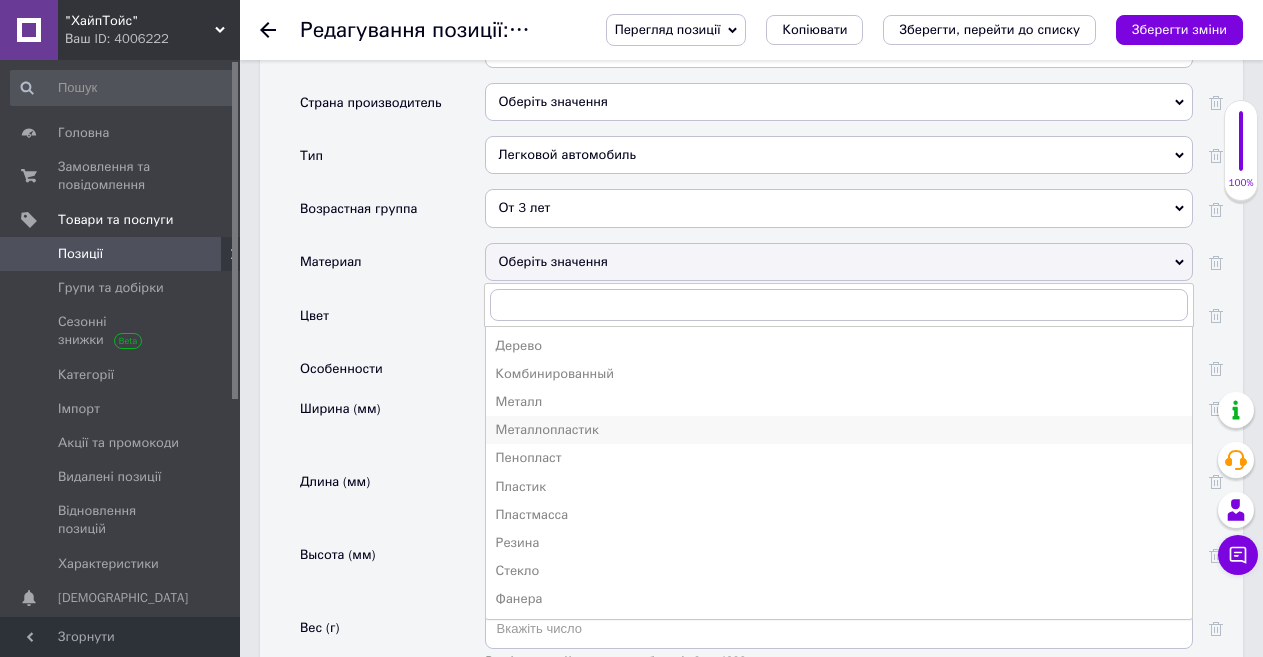 click on "Металлопластик" at bounding box center (839, 430) 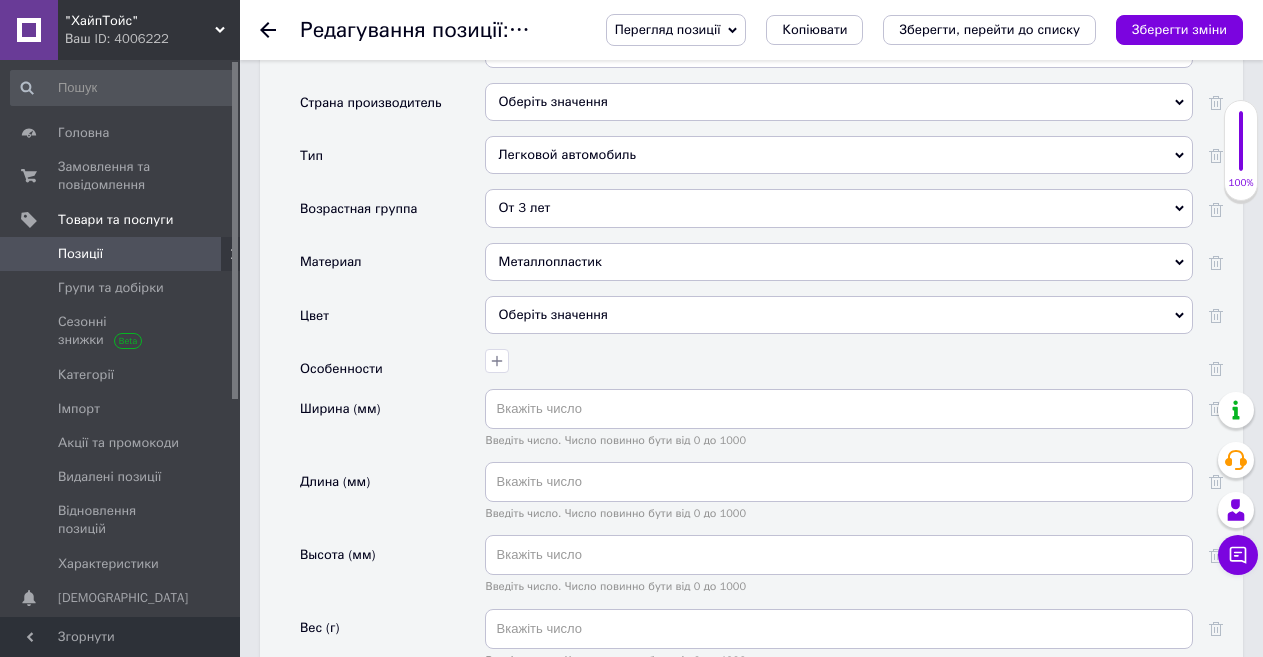 click on "Оберіть значення" at bounding box center [839, 315] 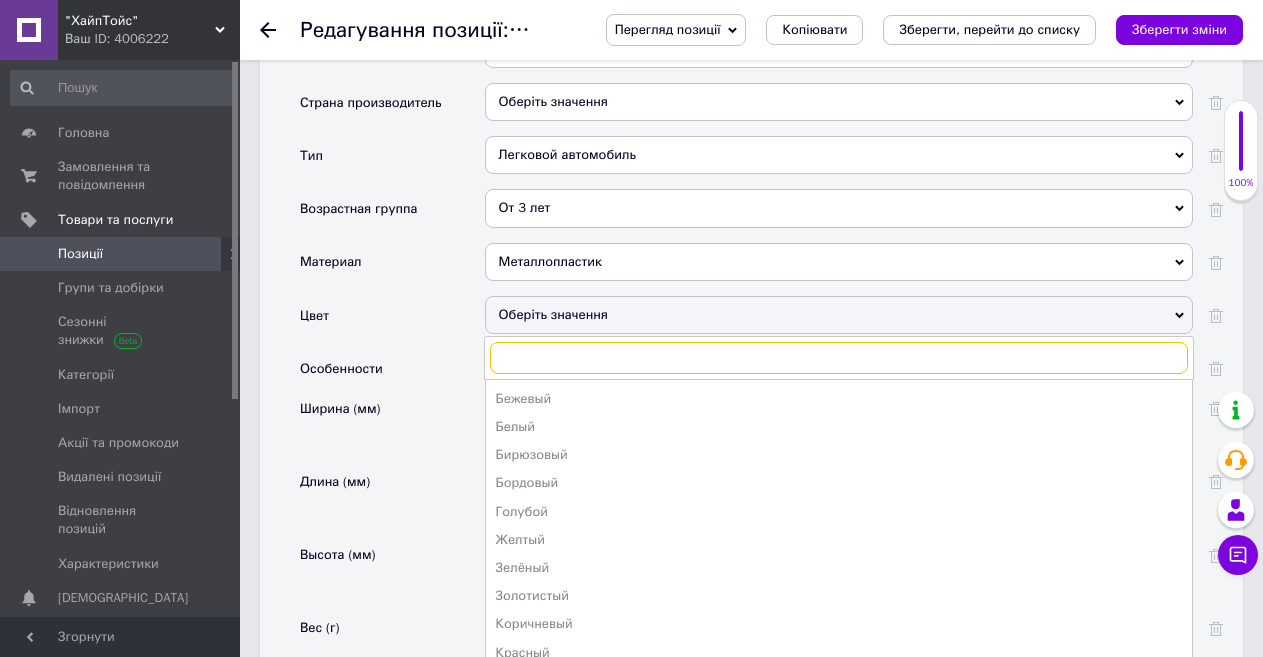 type on "h" 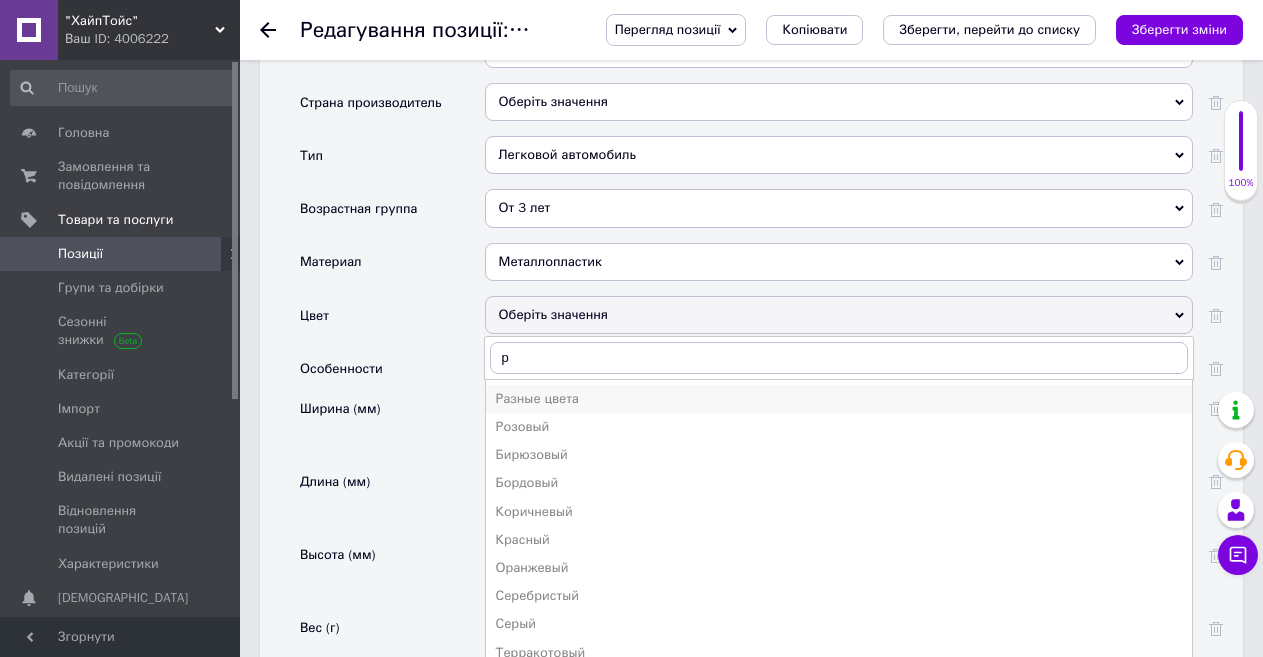 click on "Разные цвета" at bounding box center [839, 399] 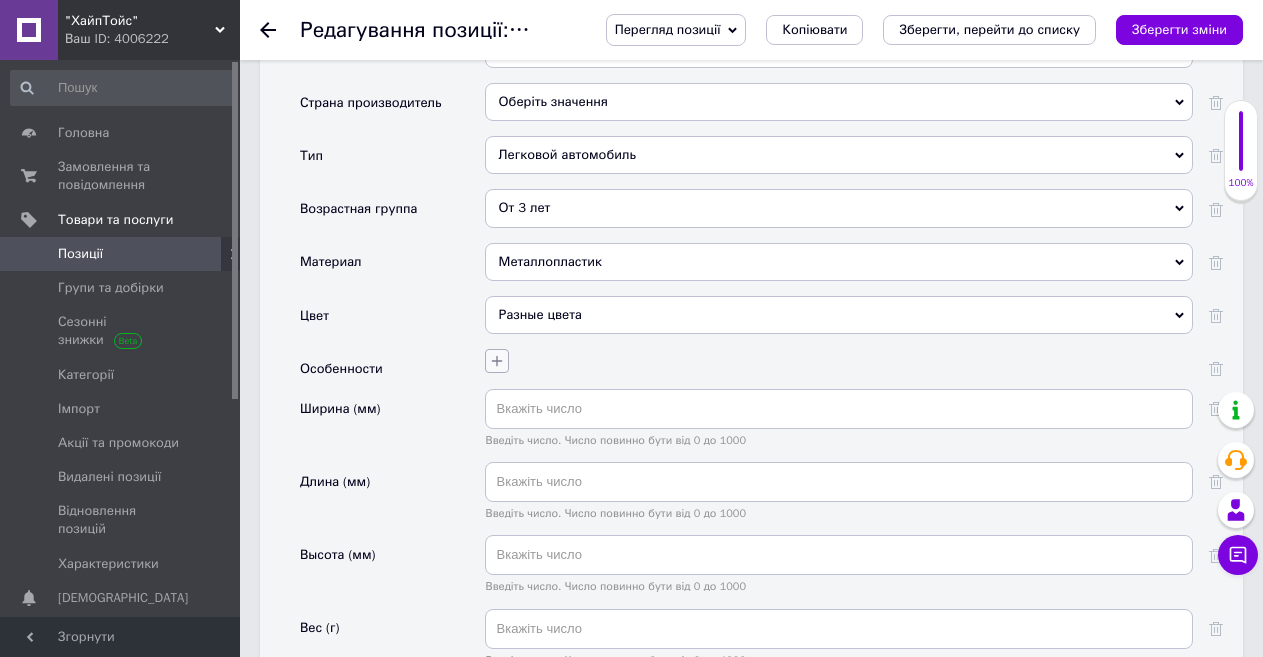 click 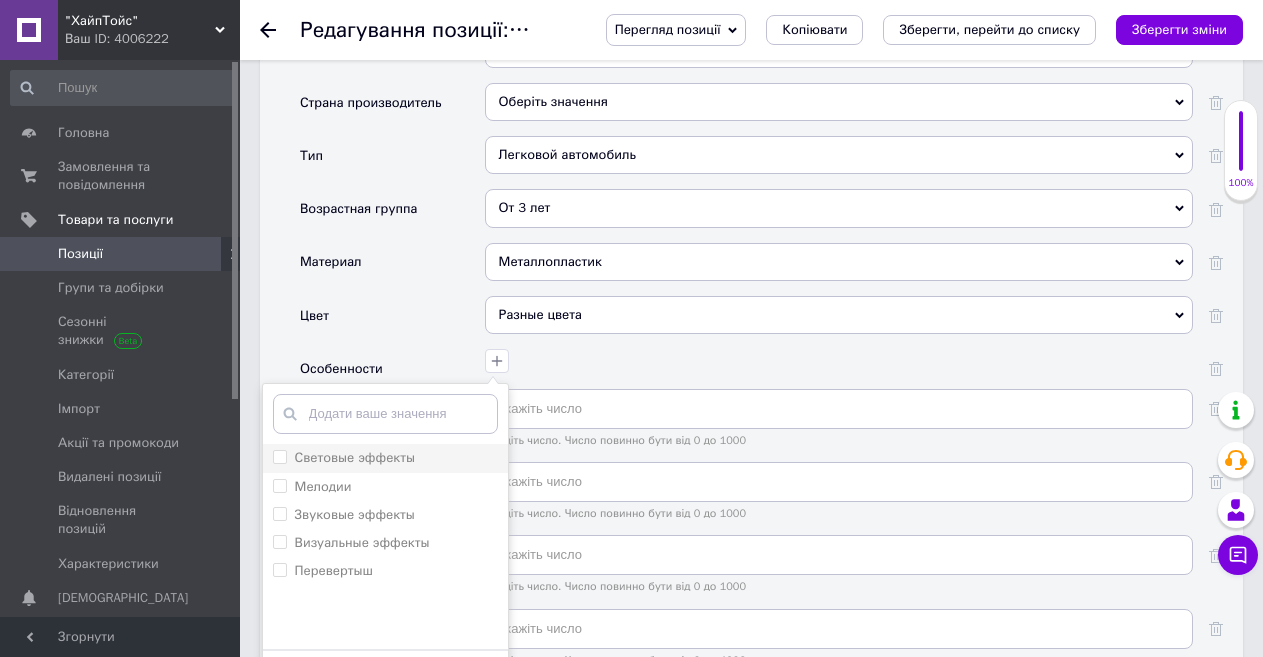 click on "Световые эффекты" at bounding box center [279, 456] 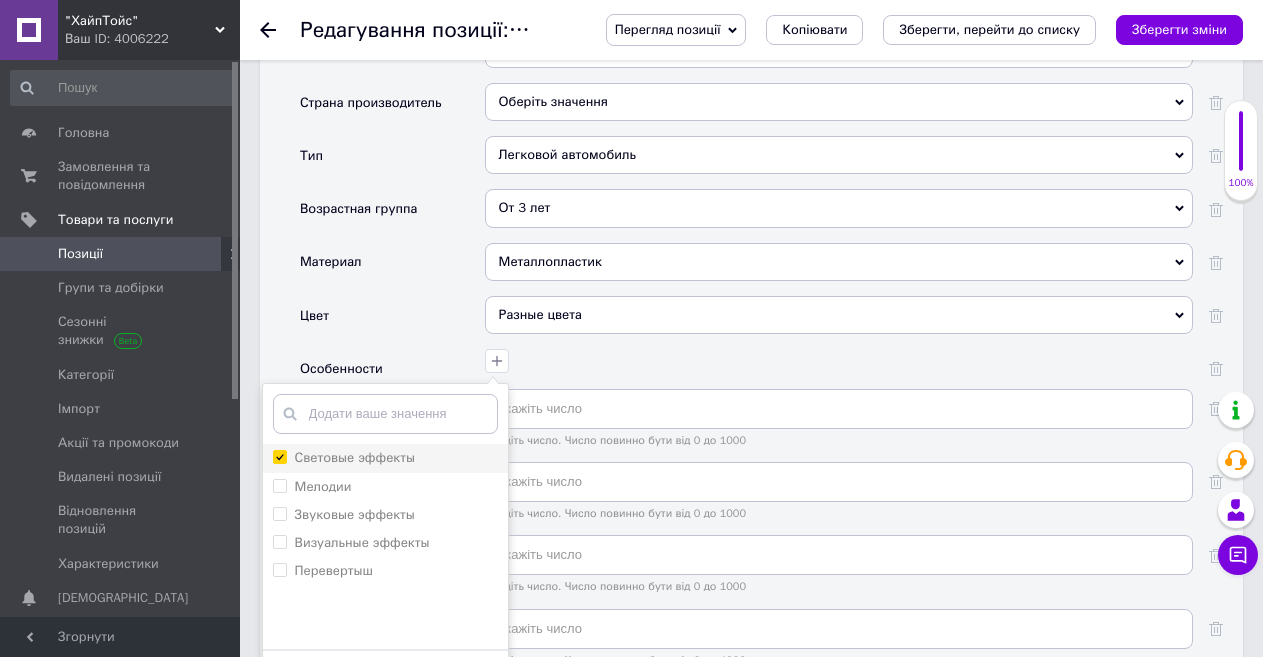 checkbox on "true" 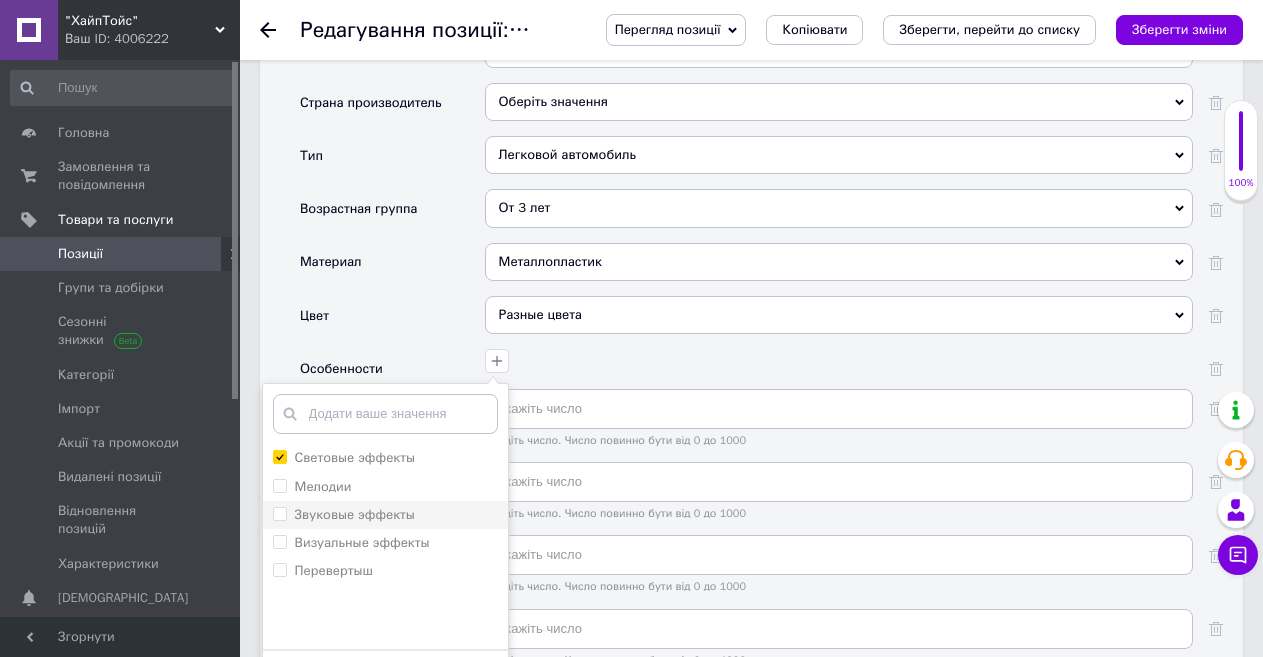 click on "Звуковые эффекты" at bounding box center (279, 513) 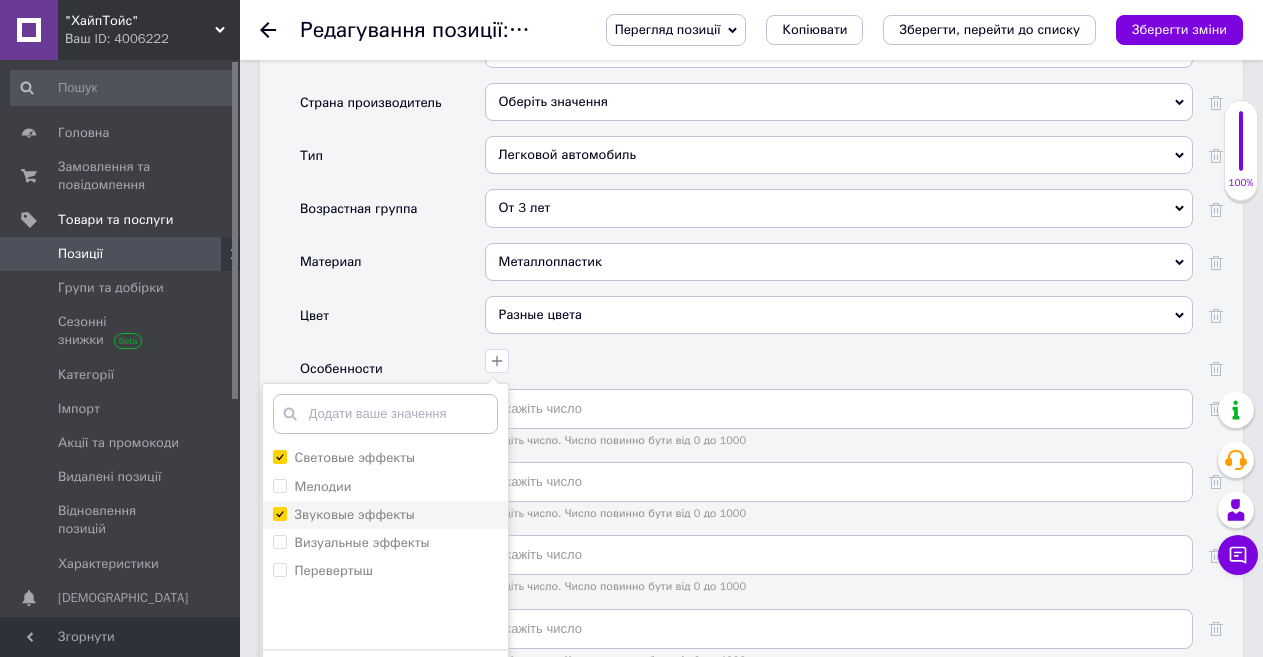 checkbox on "true" 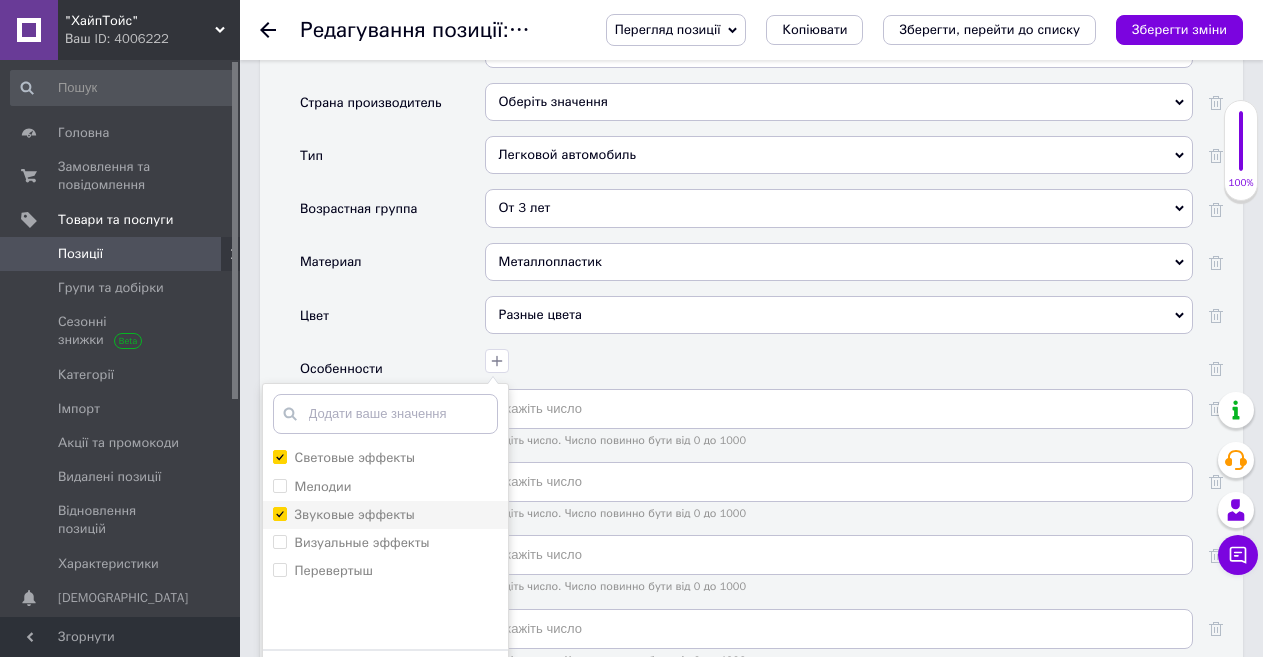 scroll, scrollTop: 2200, scrollLeft: 0, axis: vertical 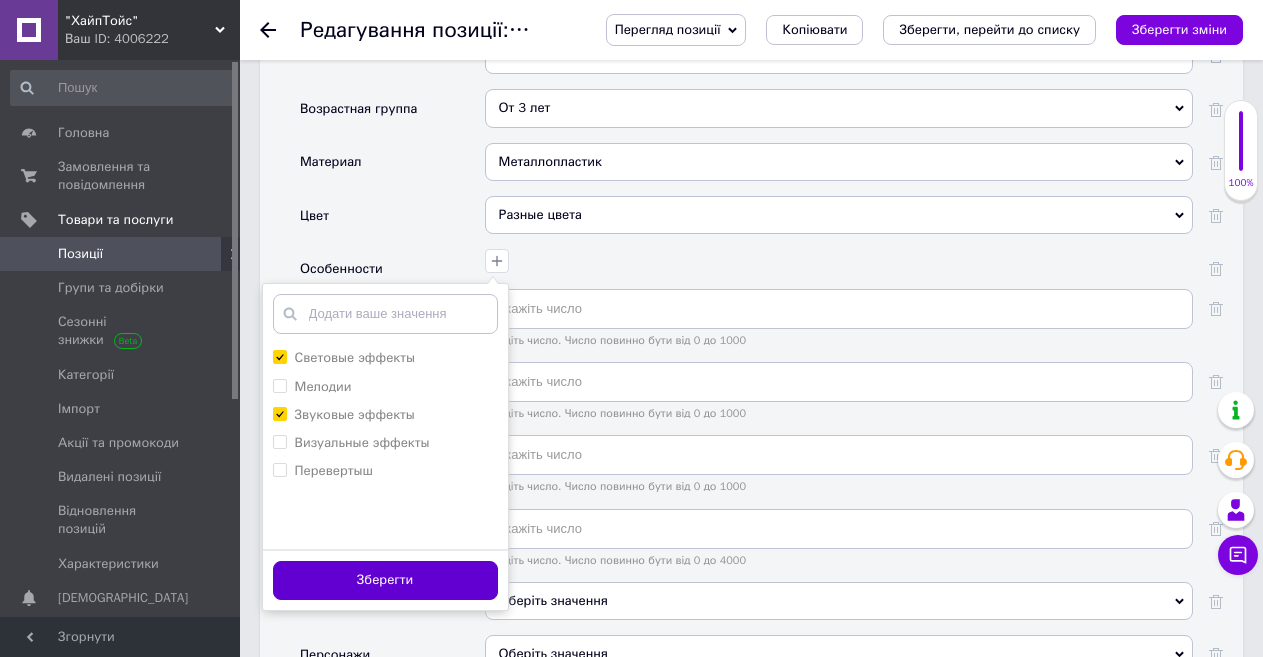 click on "Зберегти" at bounding box center [385, 580] 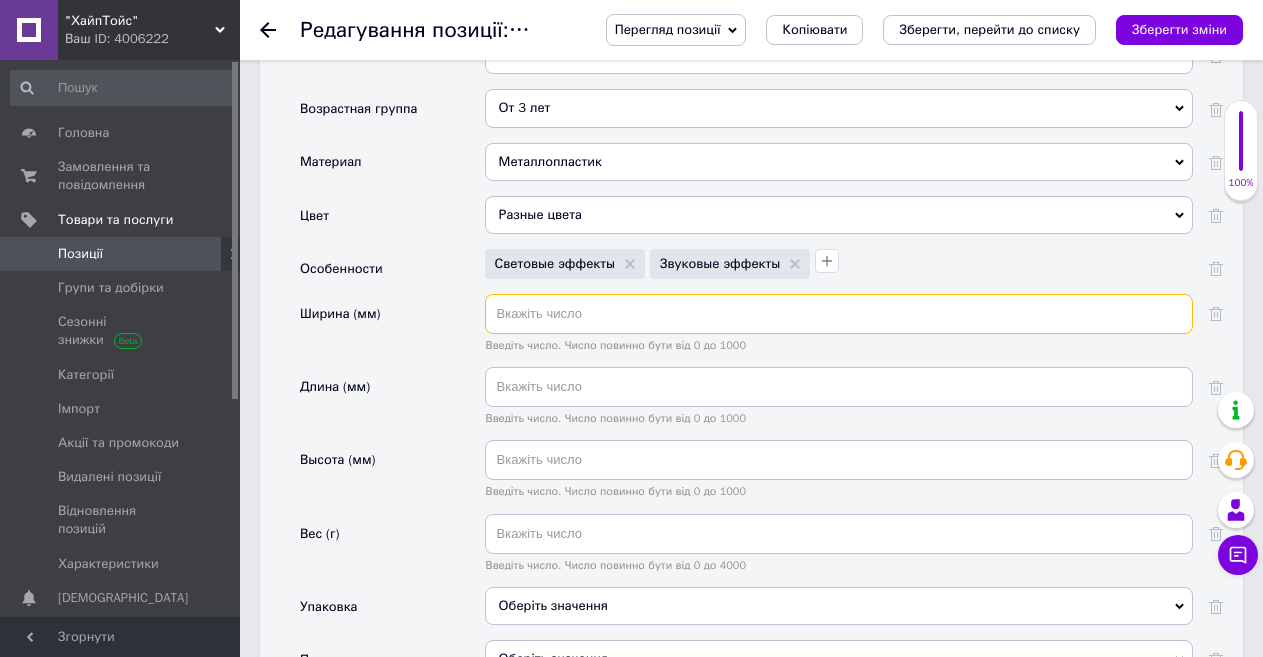 paste on "55" 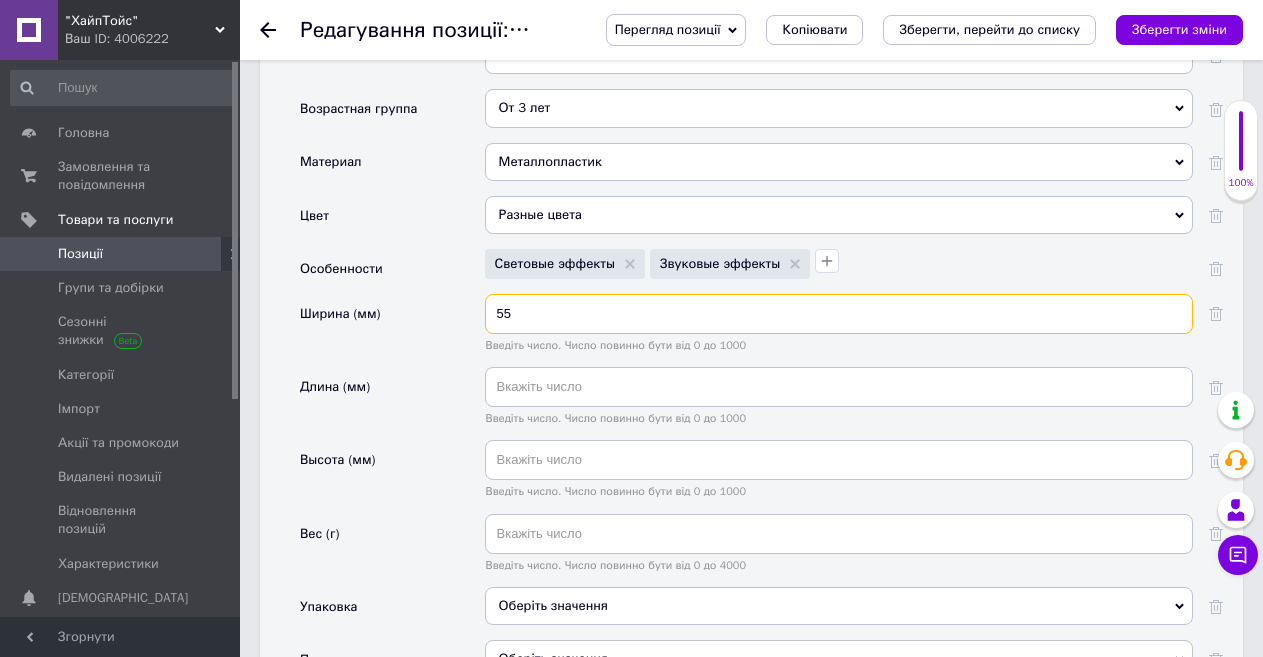 type on "55" 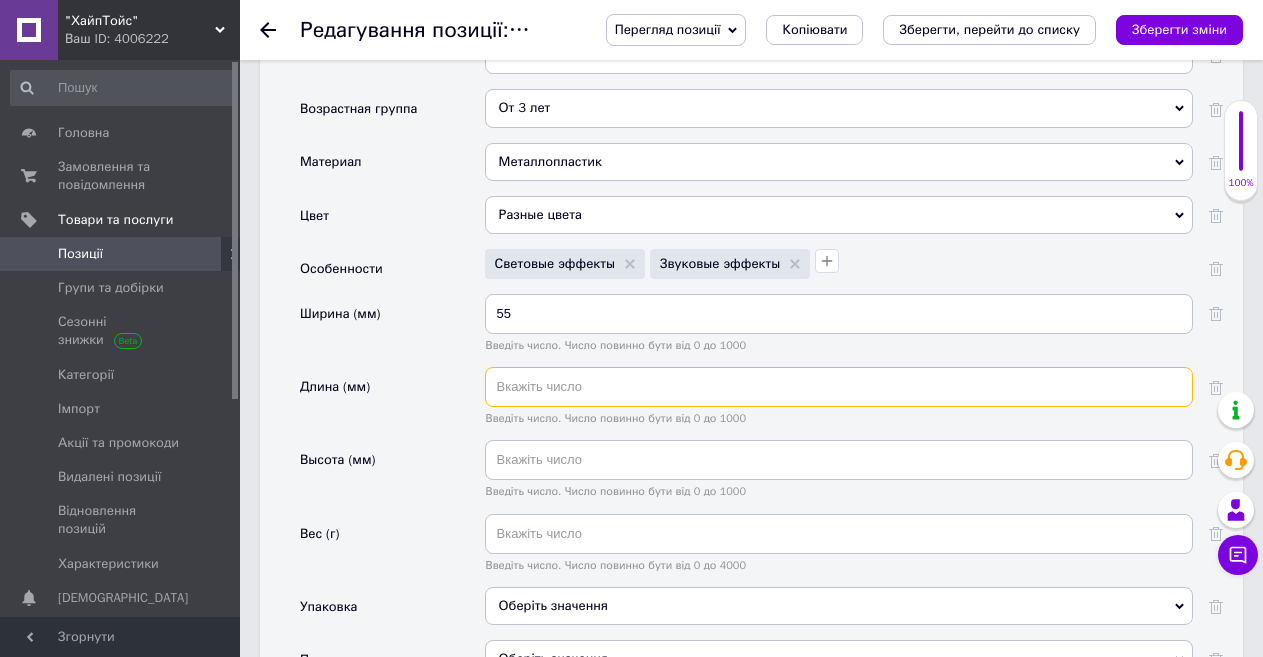 paste on "150" 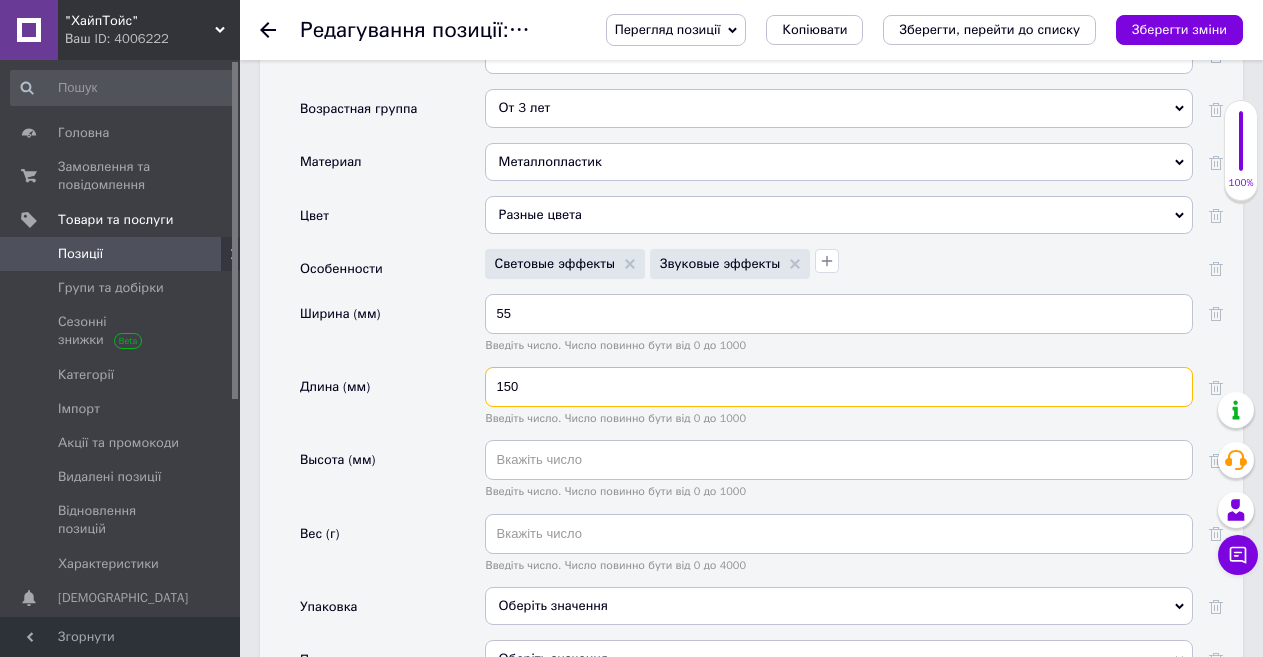 type on "150" 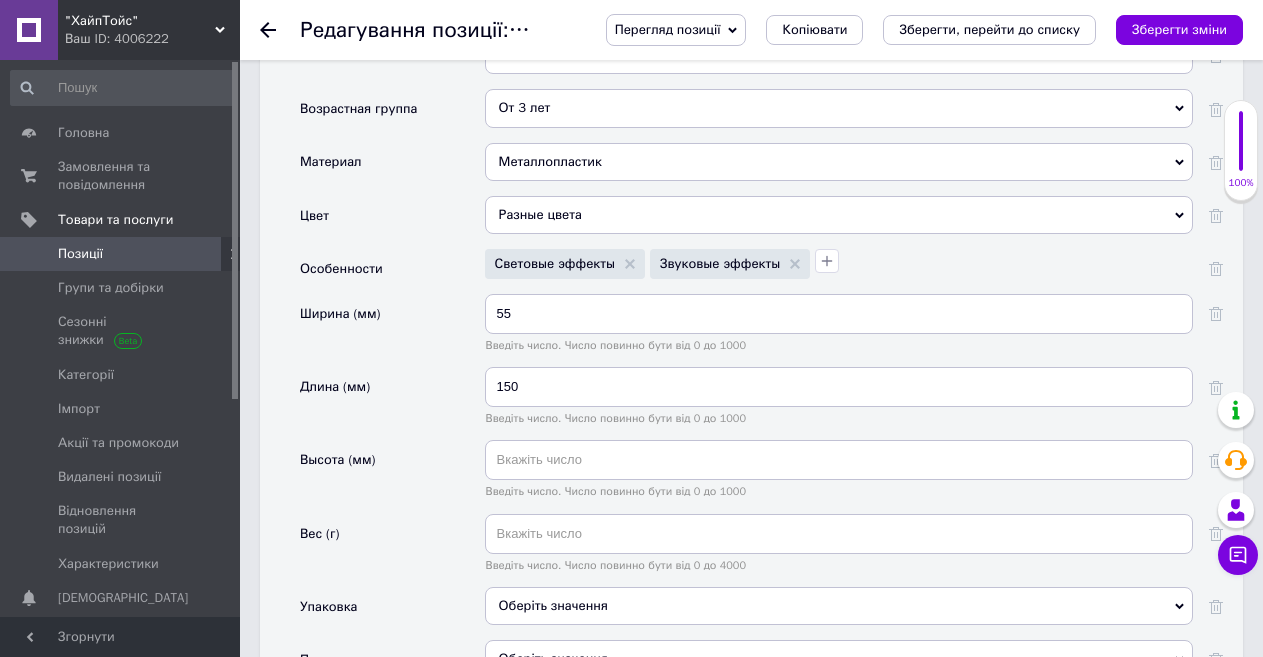 click on "Длина (мм)" at bounding box center (392, 403) 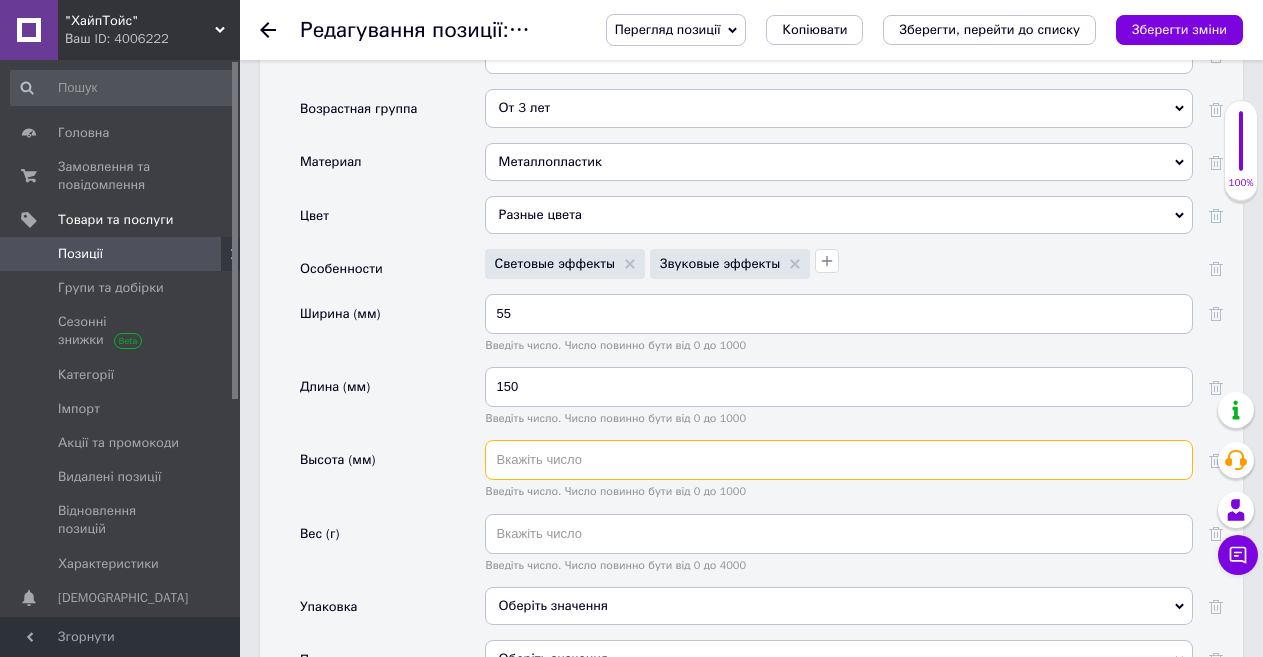 paste on "45" 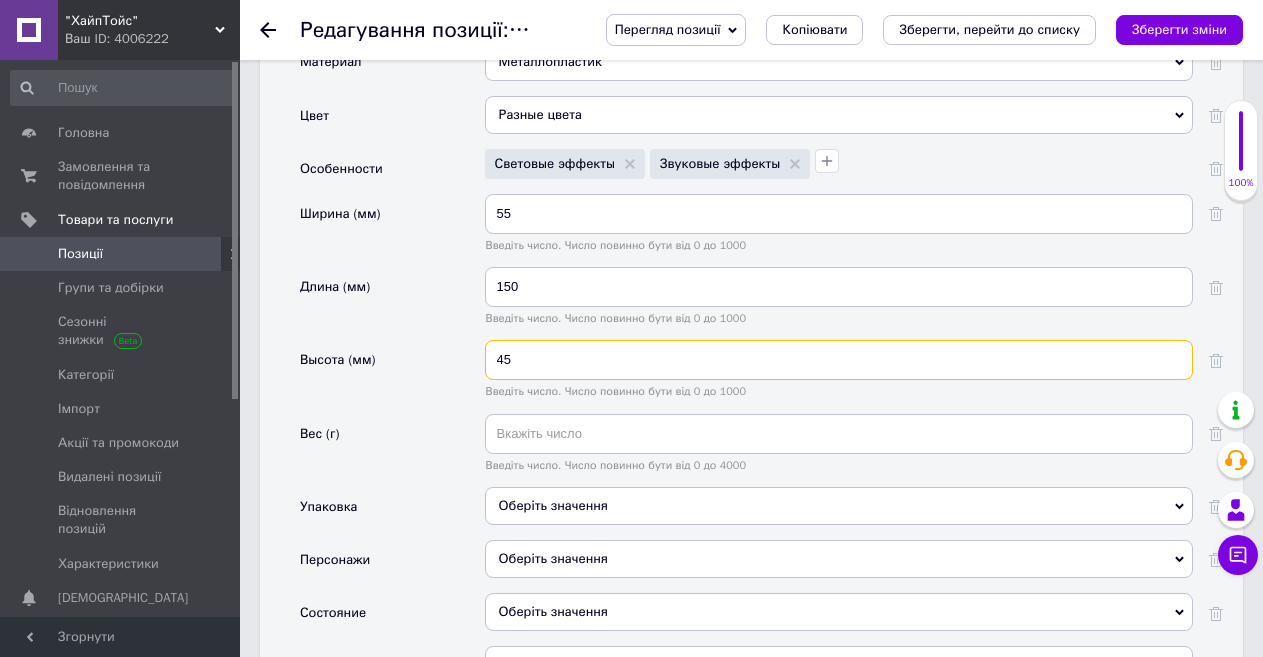 scroll, scrollTop: 2400, scrollLeft: 0, axis: vertical 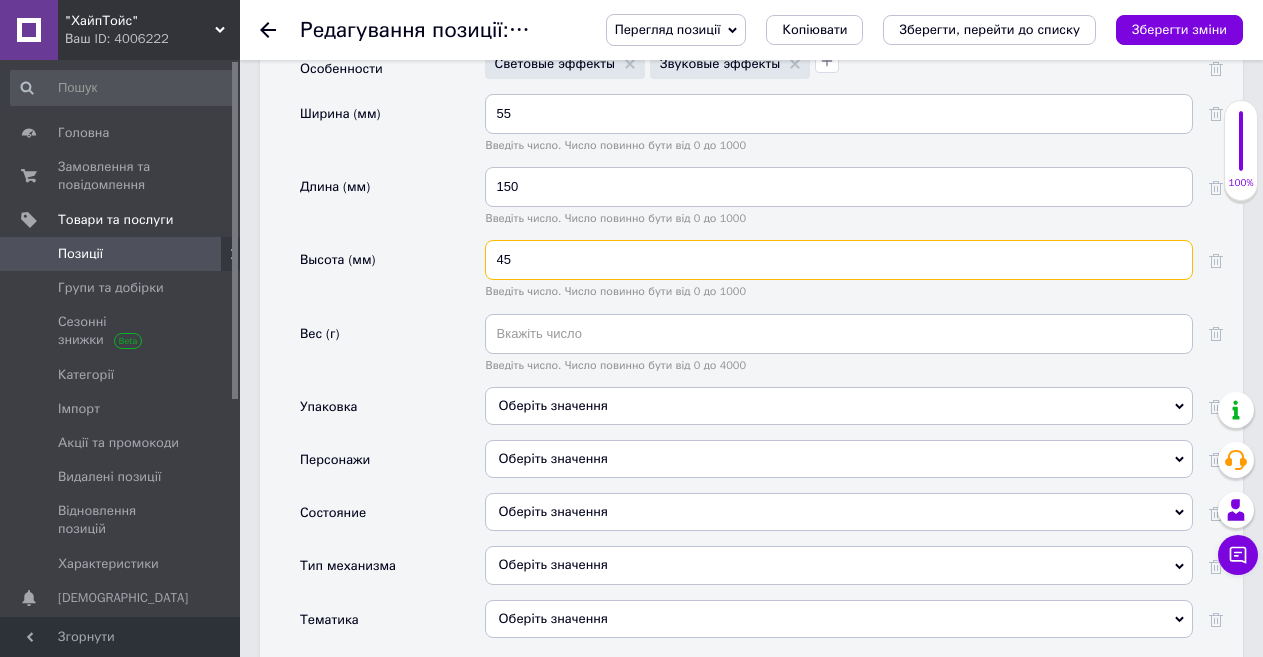 type on "45" 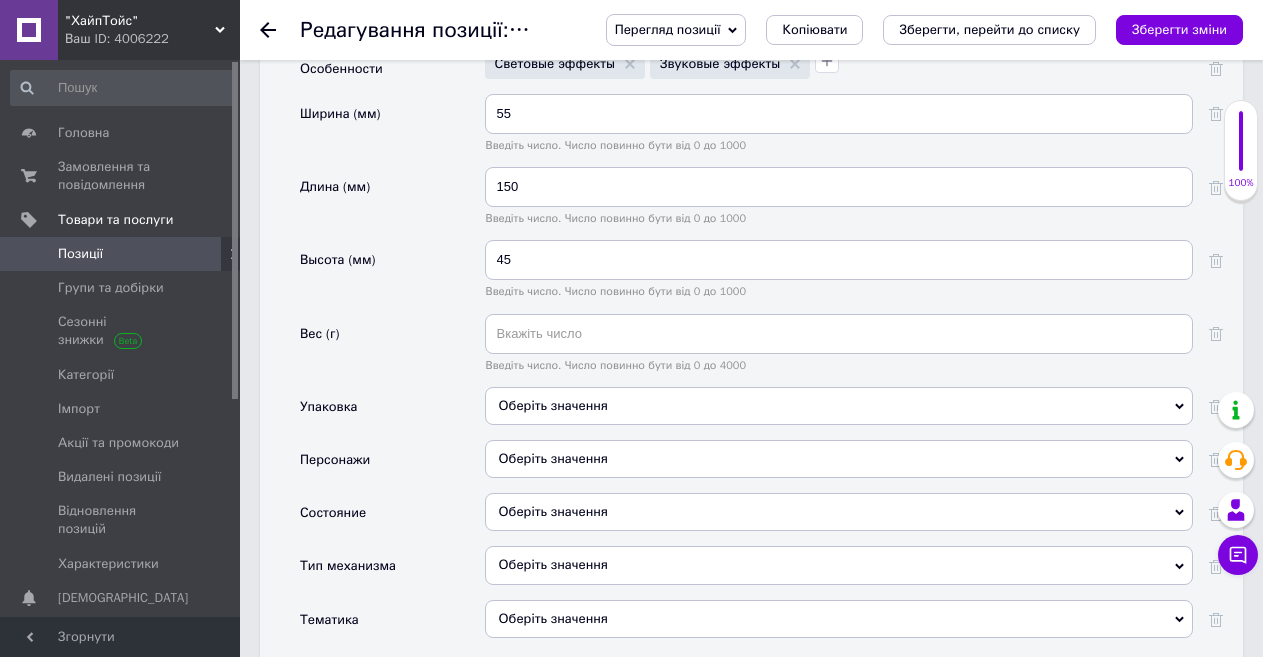 click on "Оберіть значення" at bounding box center (839, 406) 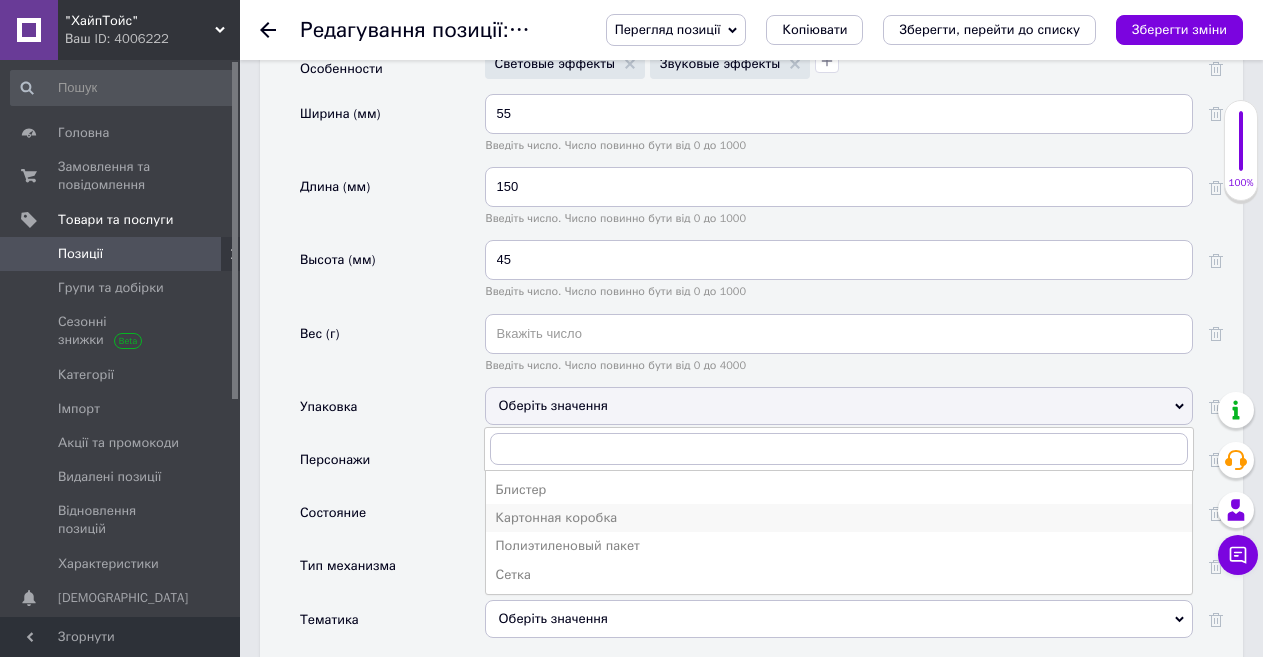 click on "Картонная коробка" at bounding box center [839, 518] 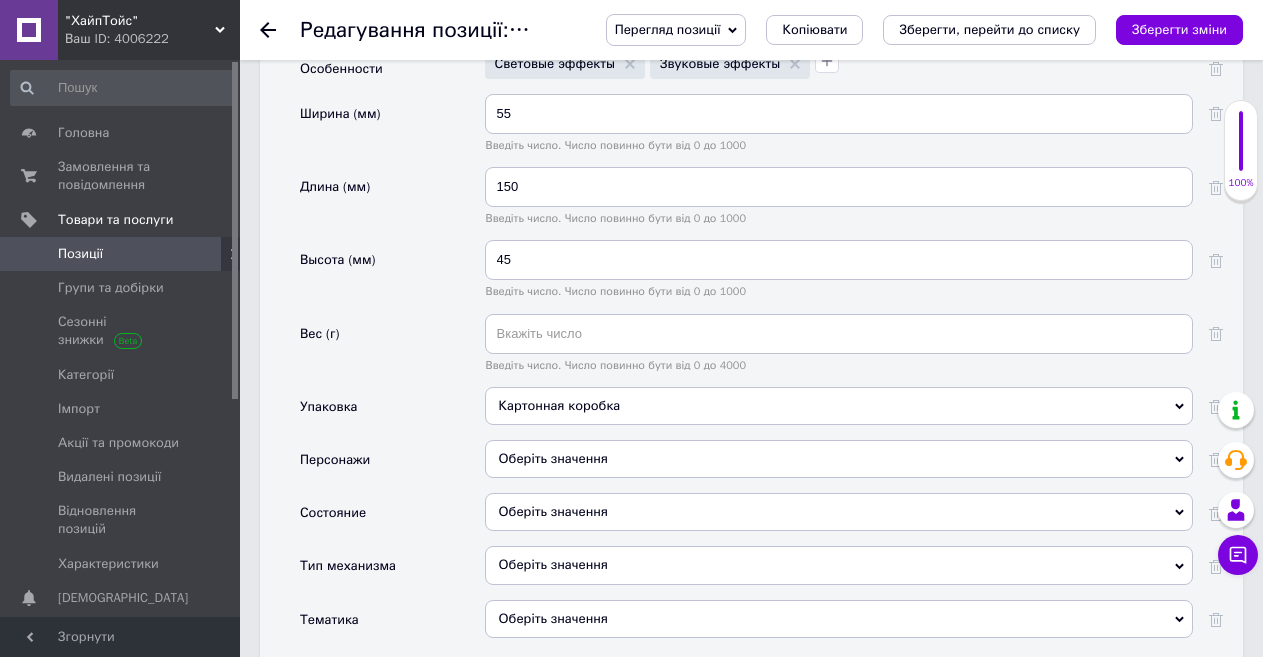 scroll, scrollTop: 2500, scrollLeft: 0, axis: vertical 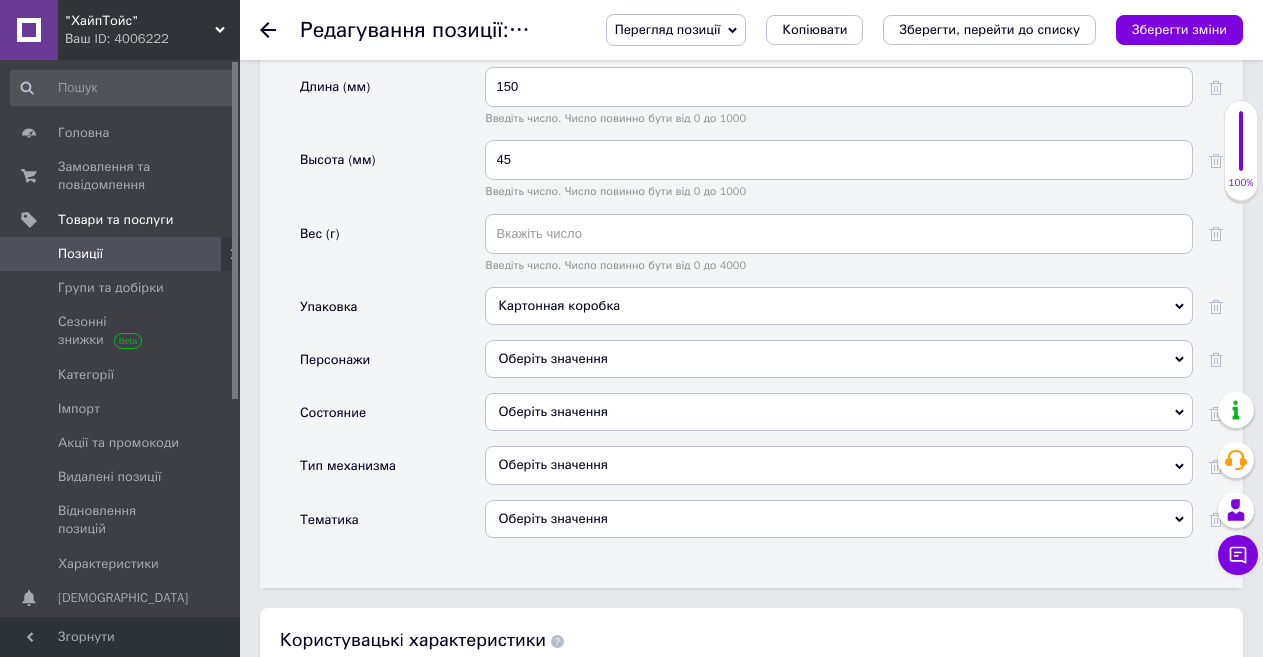 click on "Оберіть значення" at bounding box center (839, 412) 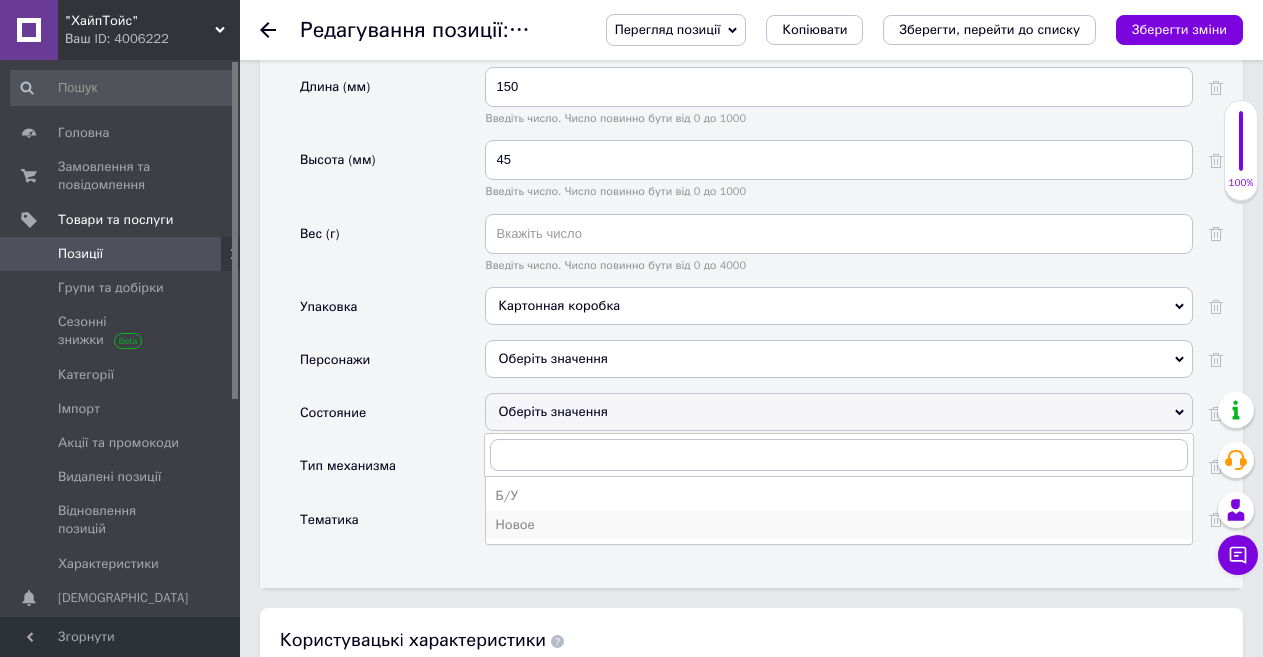 click on "Новое" at bounding box center (839, 525) 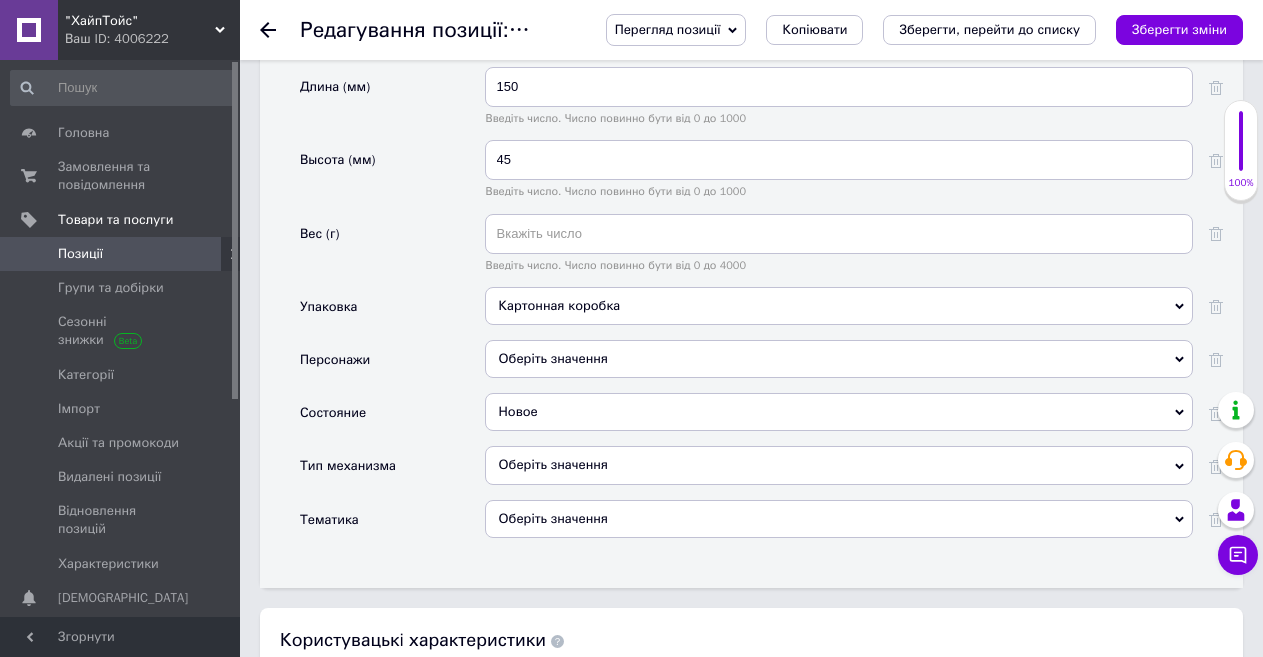 click on "Оберіть значення" at bounding box center (839, 465) 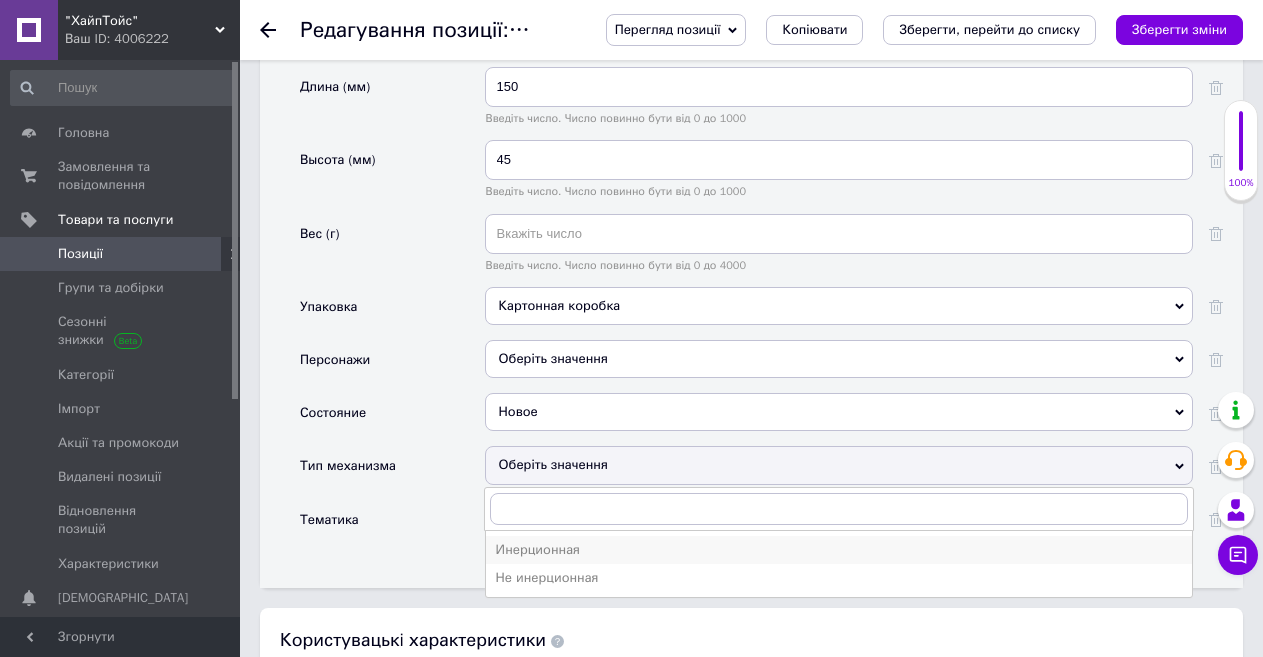 click on "Инерционная" at bounding box center [839, 550] 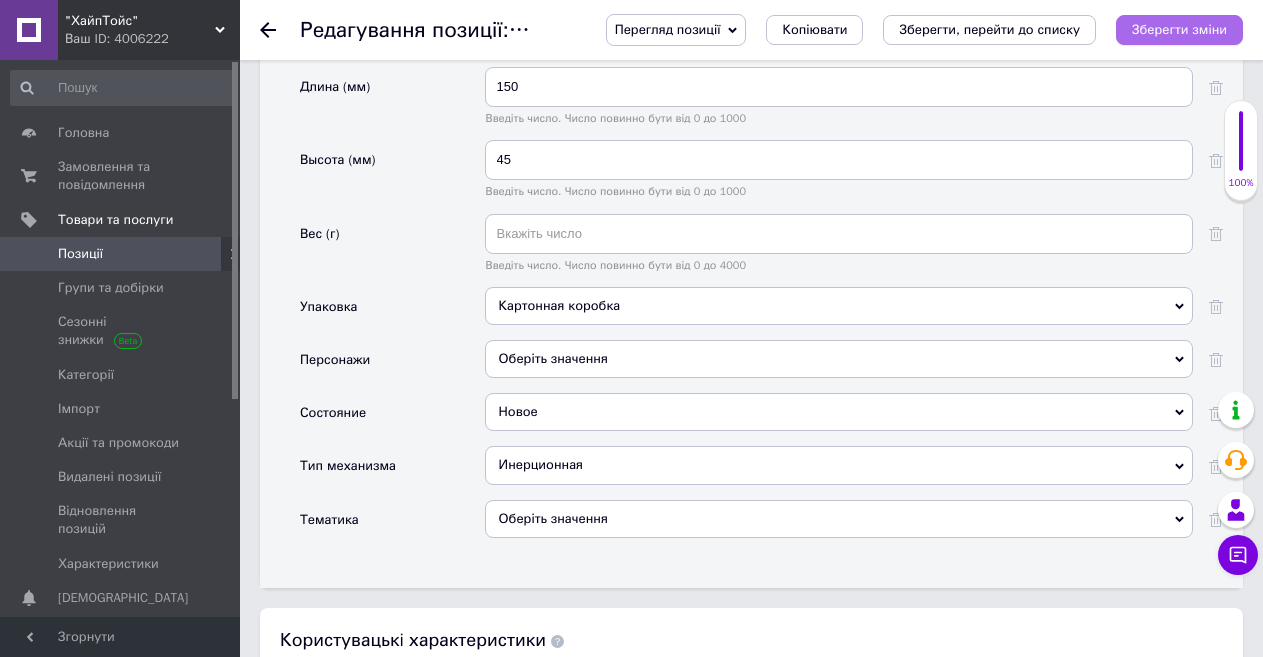 click on "Зберегти зміни" at bounding box center [1179, 29] 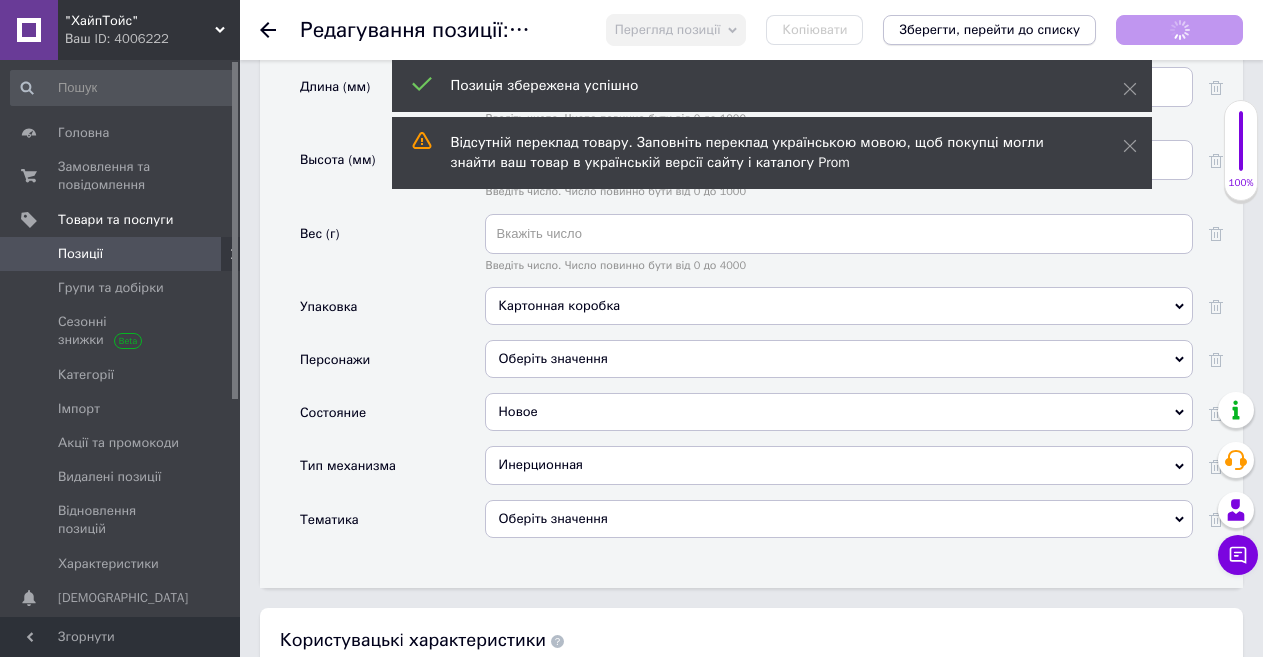 click on "Зберегти, перейти до списку" at bounding box center (989, 29) 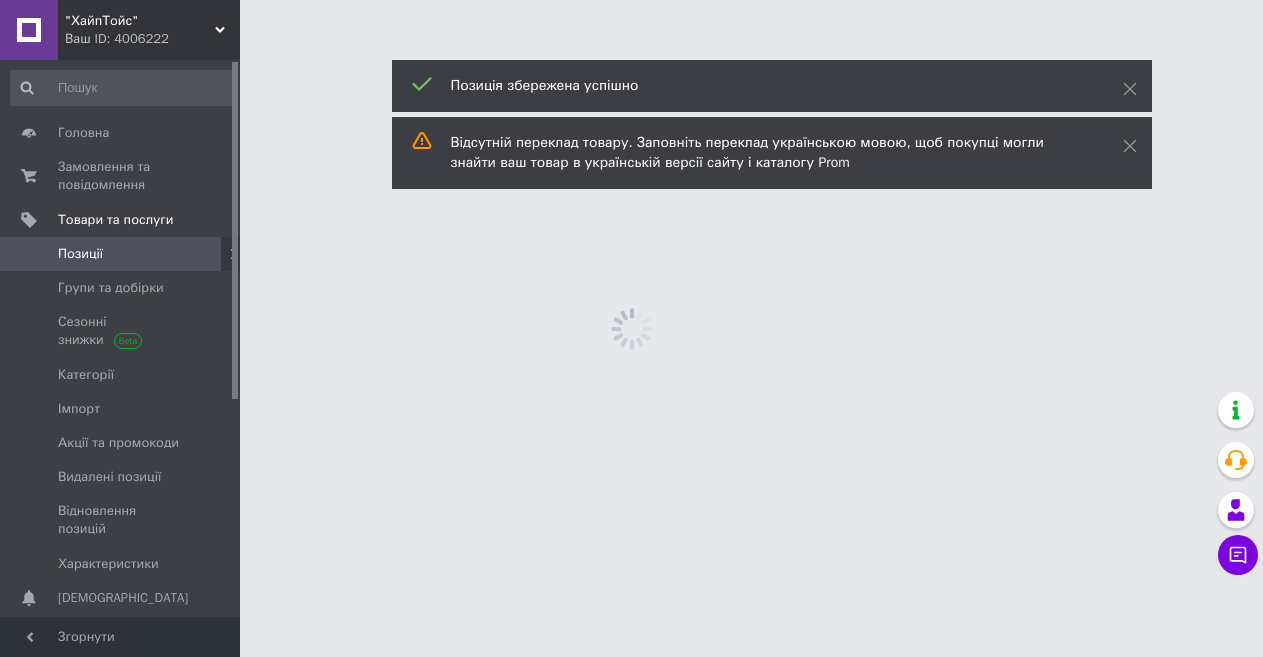 scroll, scrollTop: 0, scrollLeft: 0, axis: both 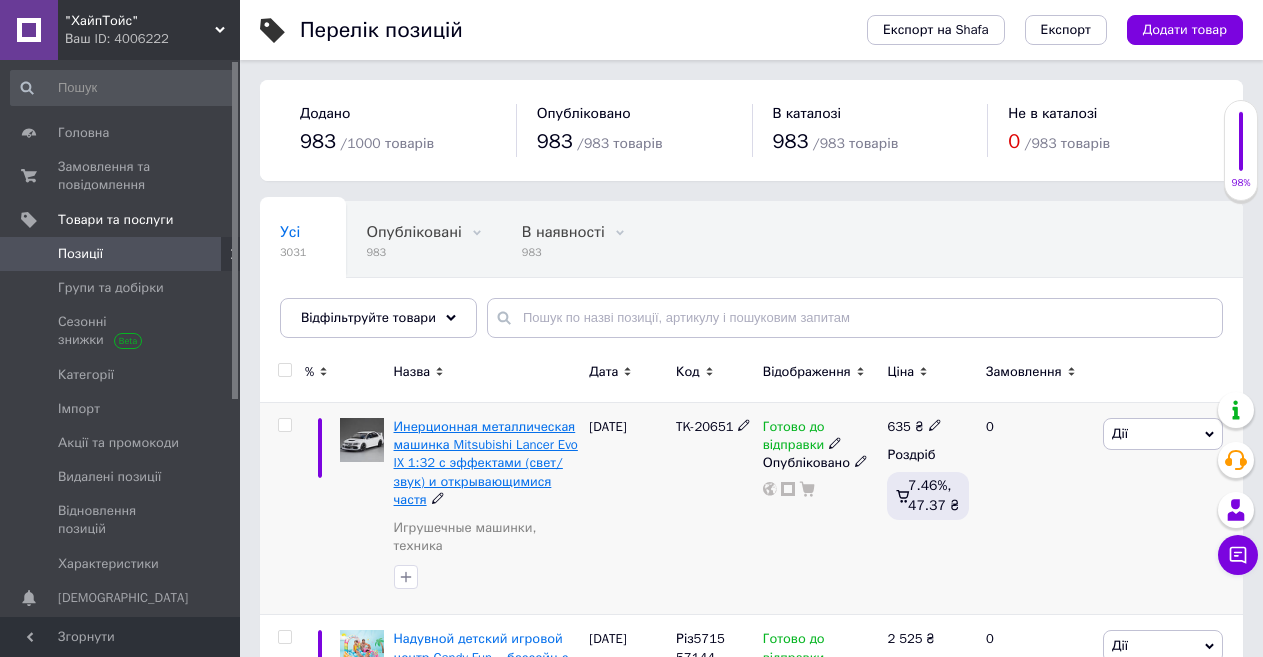 click on "Инерционная металлическая машинка Mitsubishi Lancer Evo IX 1:32 с эффектами (свет/звук) и открывающимися частя" at bounding box center [486, 463] 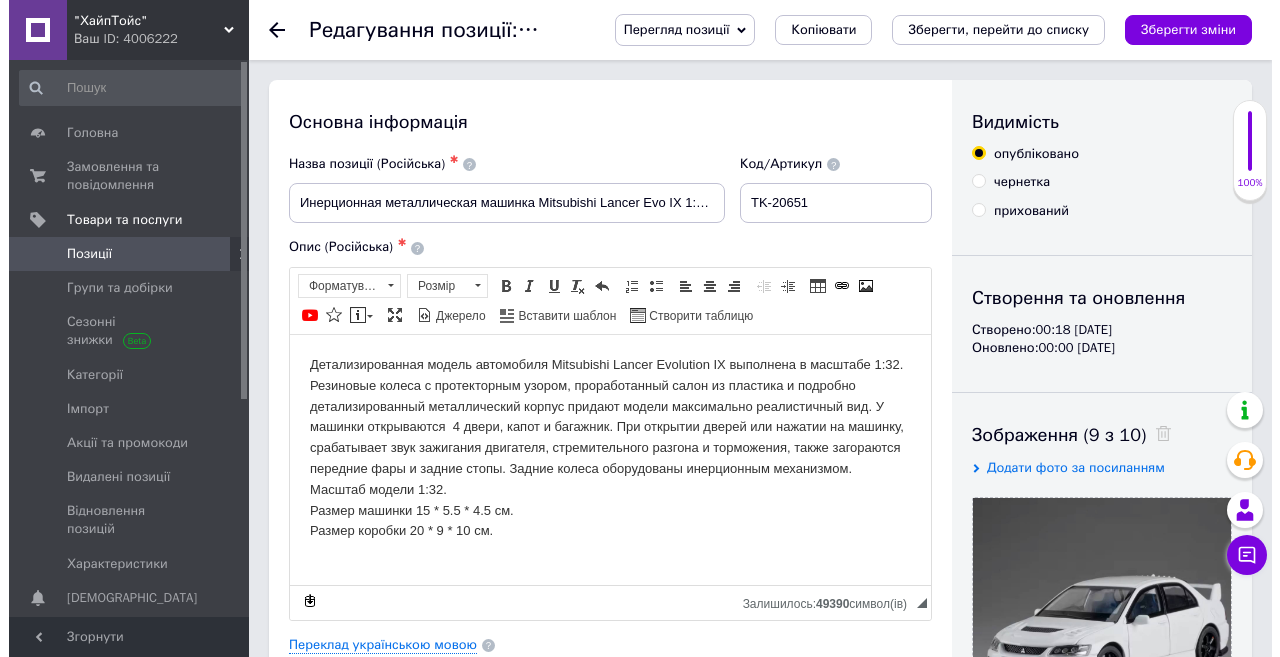 scroll, scrollTop: 0, scrollLeft: 0, axis: both 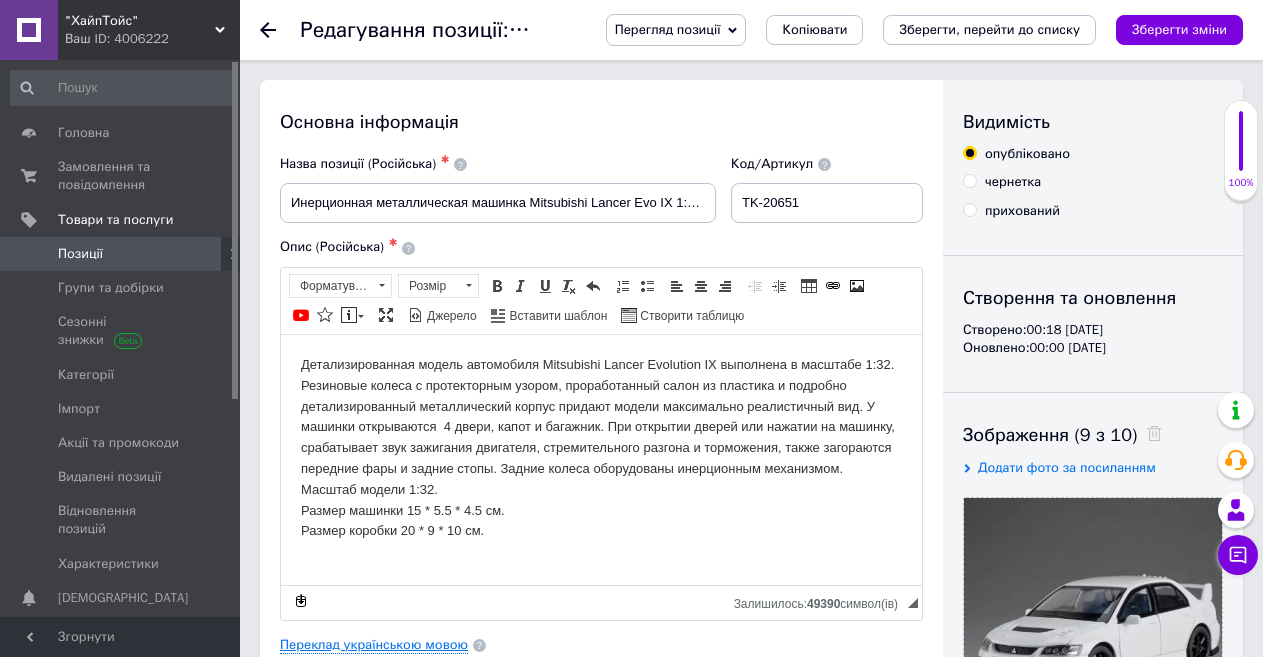 click on "Переклад українською мовою" at bounding box center [374, 645] 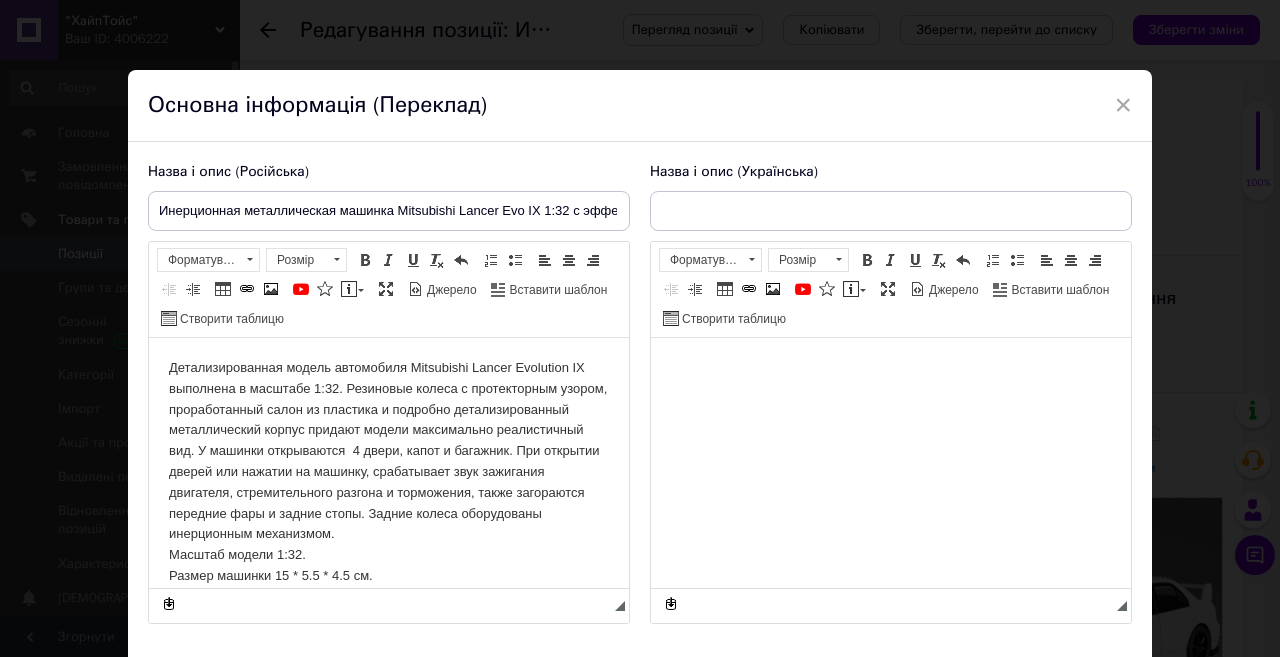 scroll, scrollTop: 0, scrollLeft: 0, axis: both 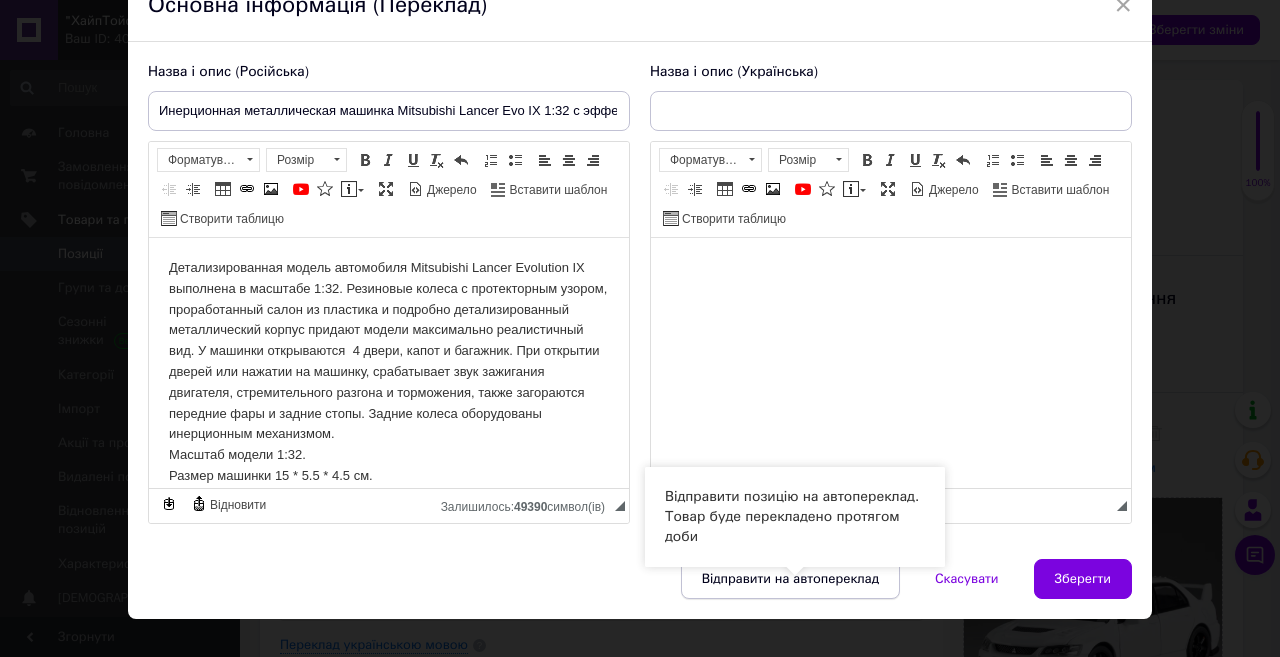 click on "Відправити на автопереклад" at bounding box center (790, 579) 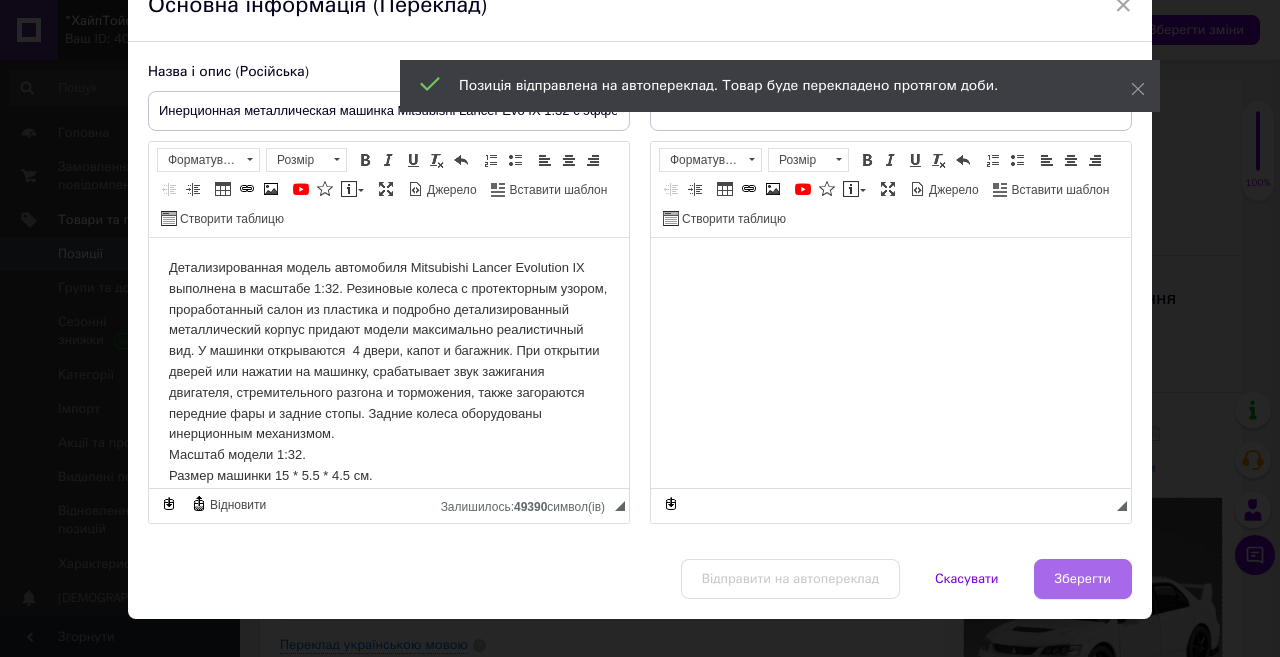 click on "Зберегти" at bounding box center (1083, 579) 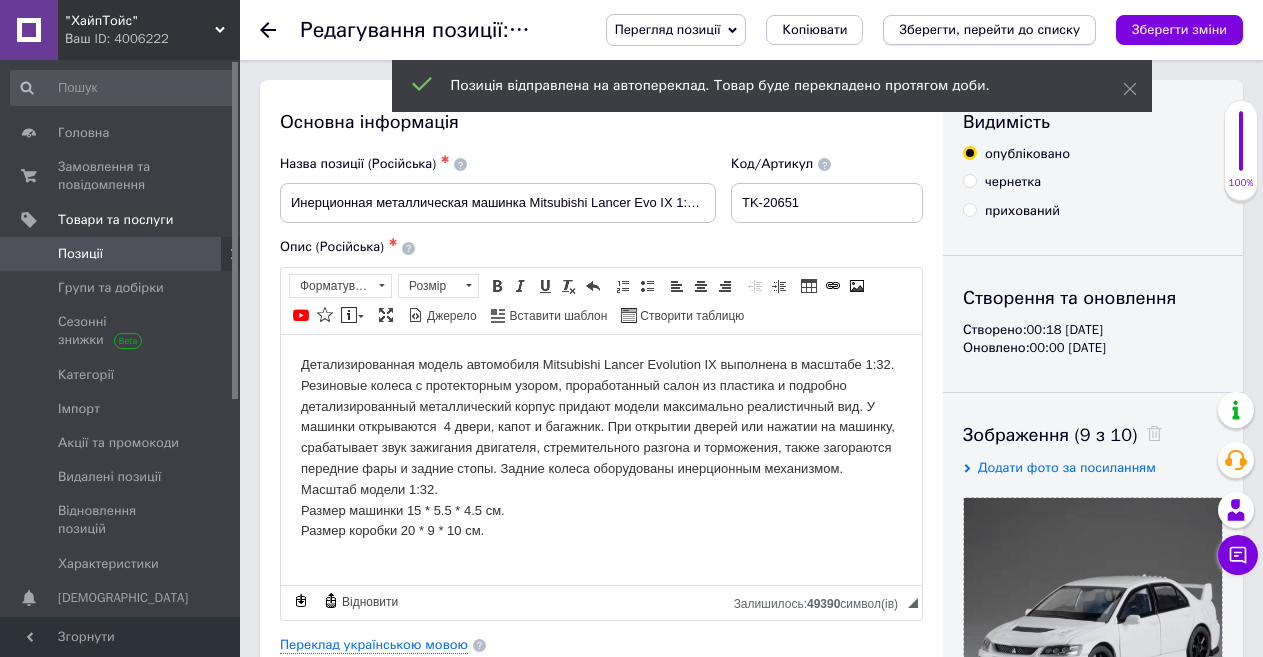 click on "Зберегти, перейти до списку" at bounding box center (989, 29) 